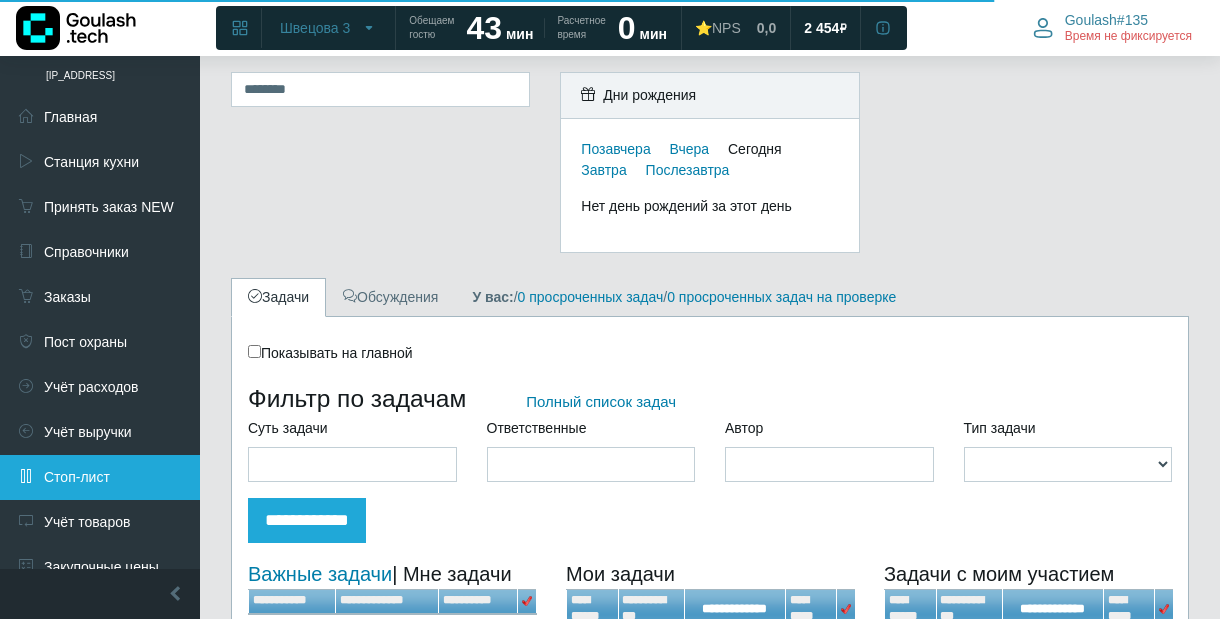 scroll, scrollTop: 0, scrollLeft: 0, axis: both 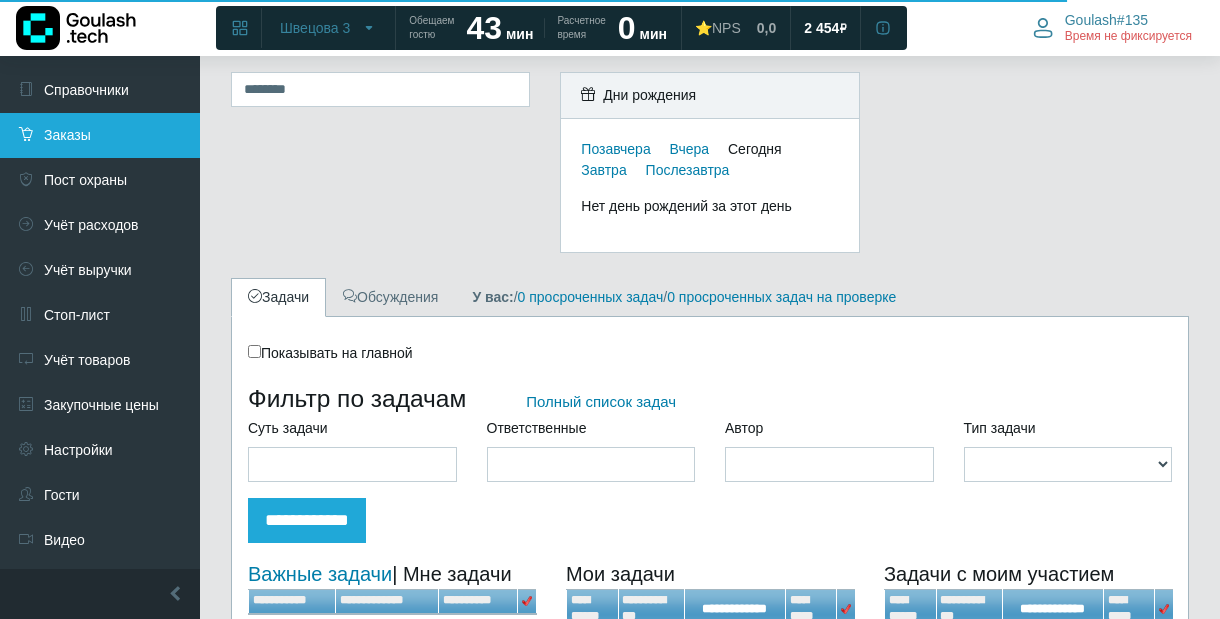 click on "Заказы" at bounding box center (100, 135) 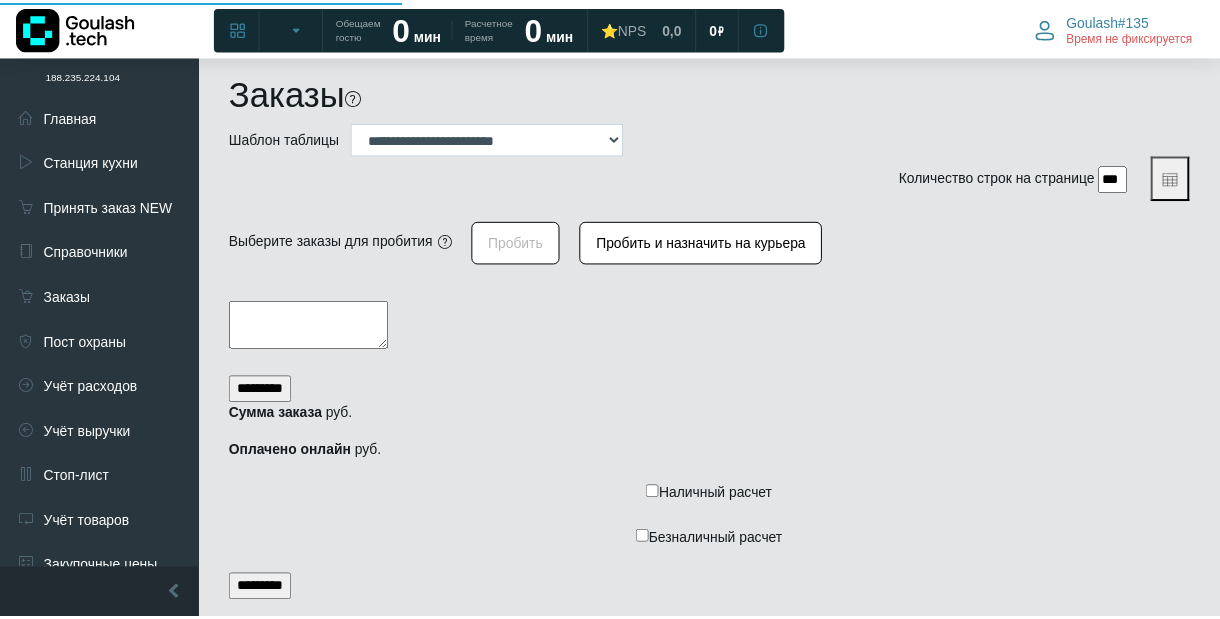 scroll, scrollTop: 0, scrollLeft: 0, axis: both 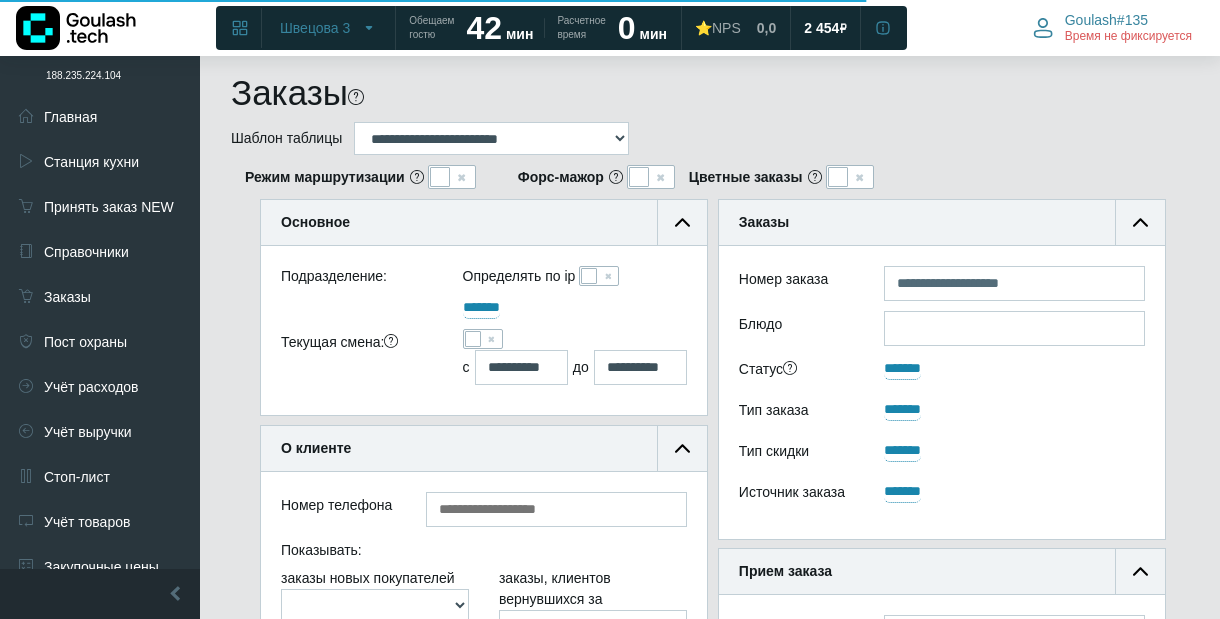 click on "**********" at bounding box center [491, 138] 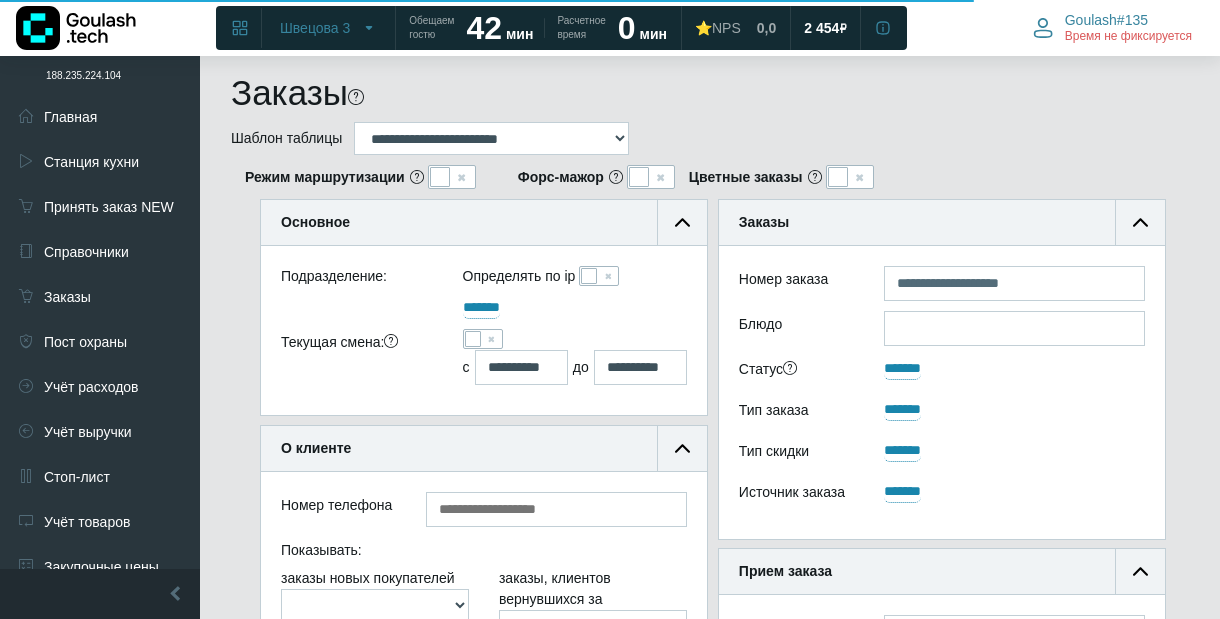 select on "*" 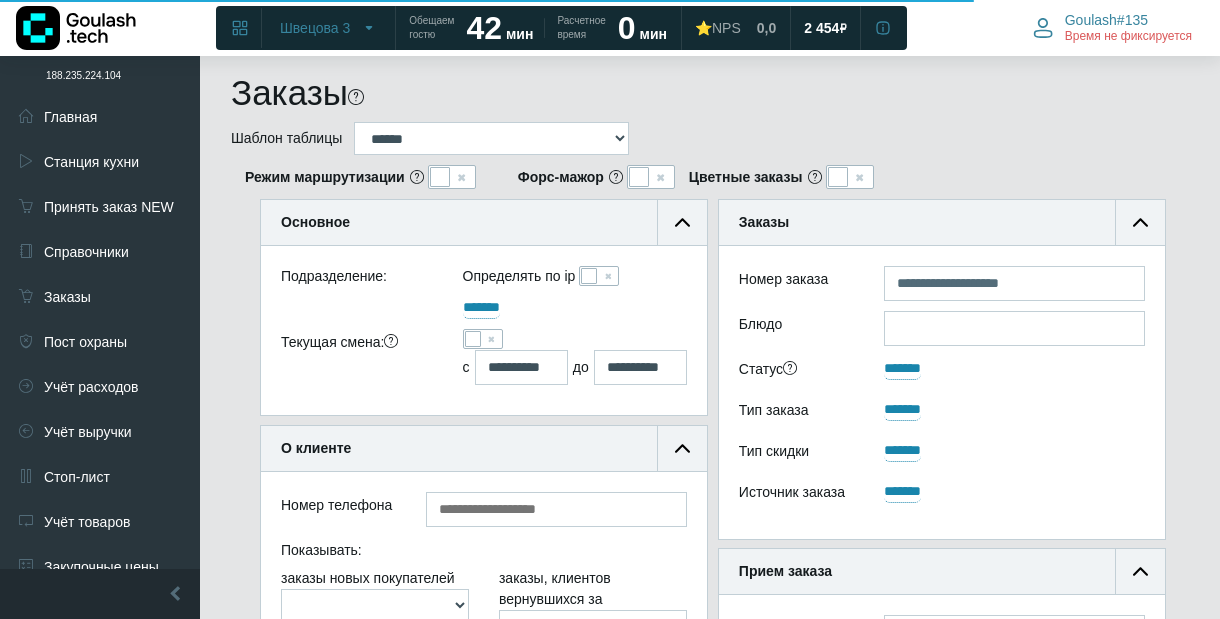 click on "**********" at bounding box center [491, 138] 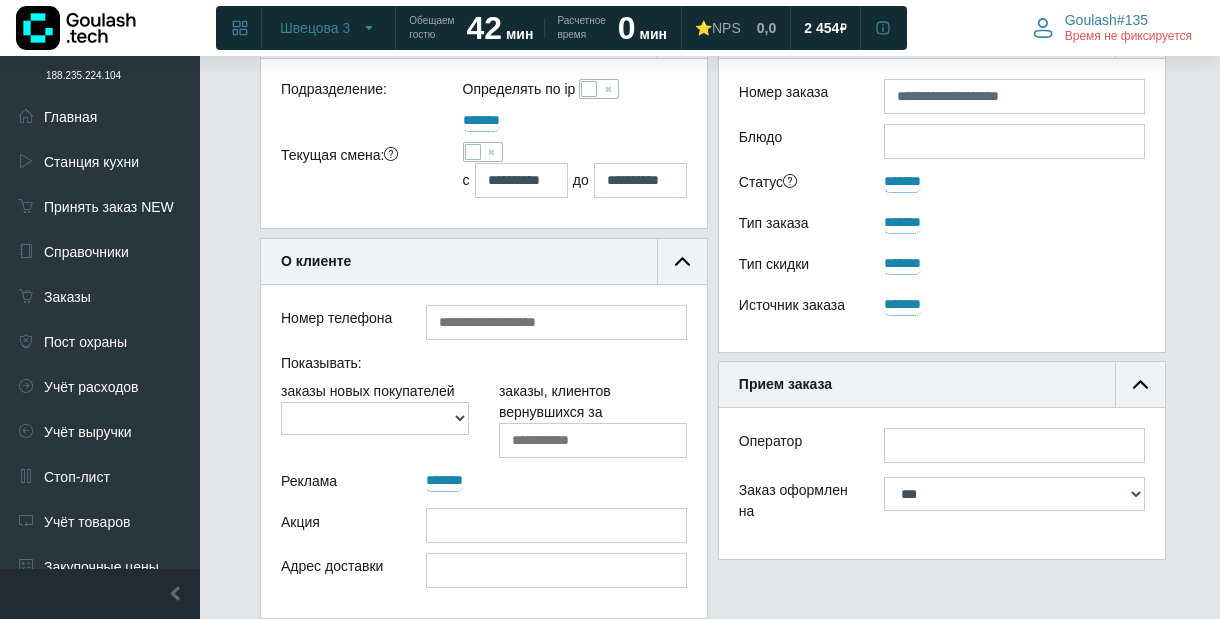 scroll, scrollTop: 191, scrollLeft: 0, axis: vertical 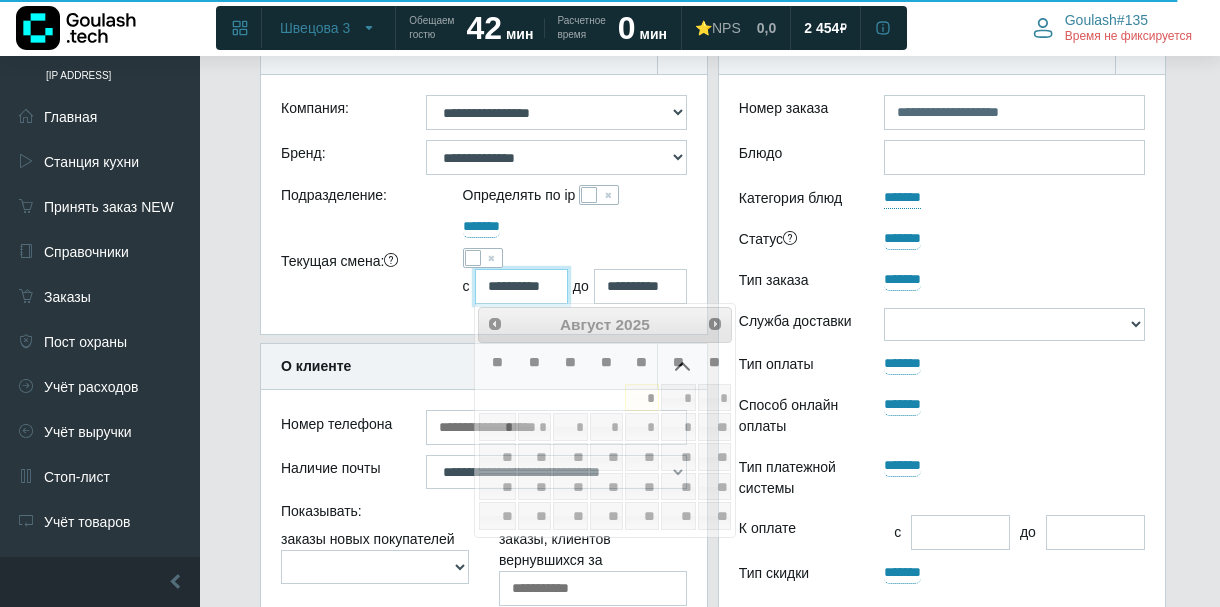 click on "**********" at bounding box center (521, 286) 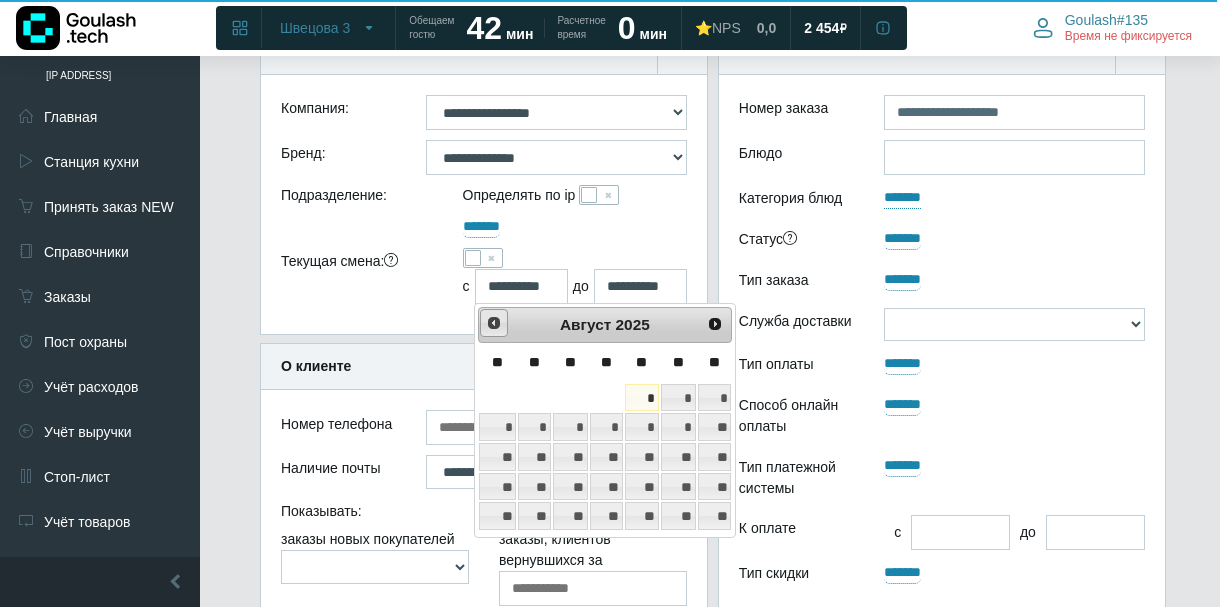 click on "<Пред" at bounding box center [494, 323] 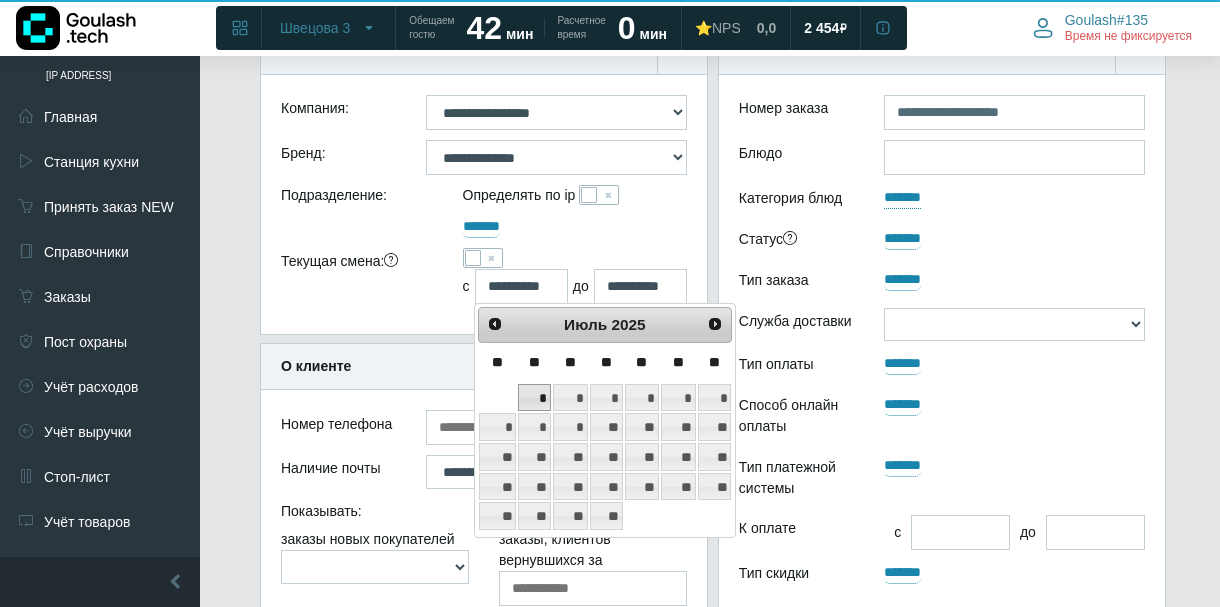 click on "*" at bounding box center (534, 398) 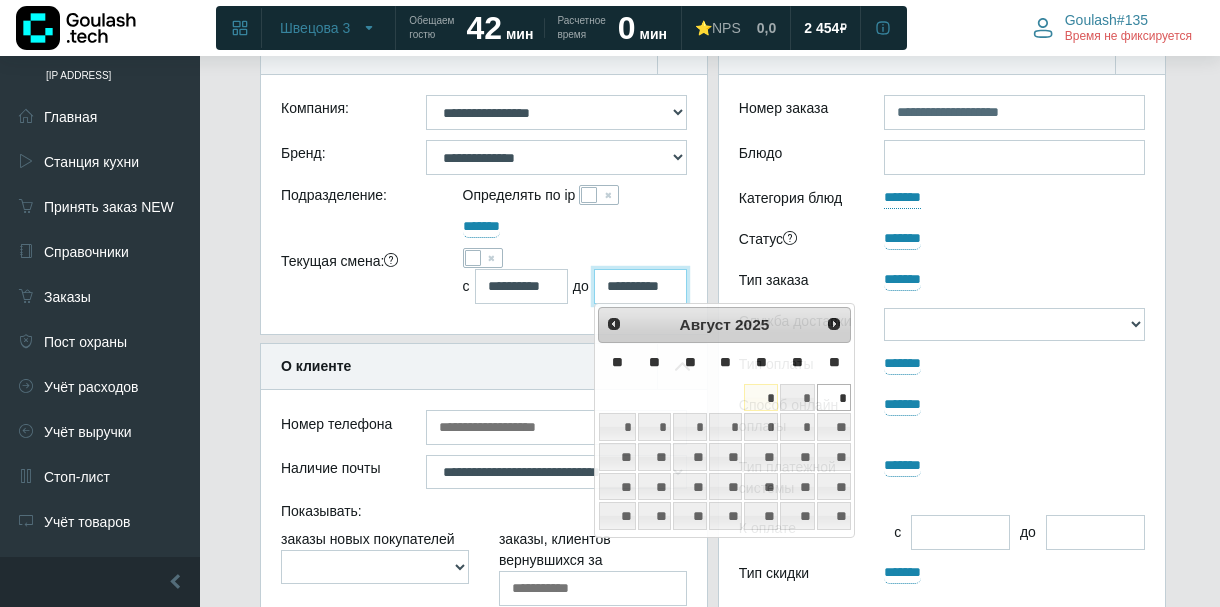 click on "**********" at bounding box center (640, 286) 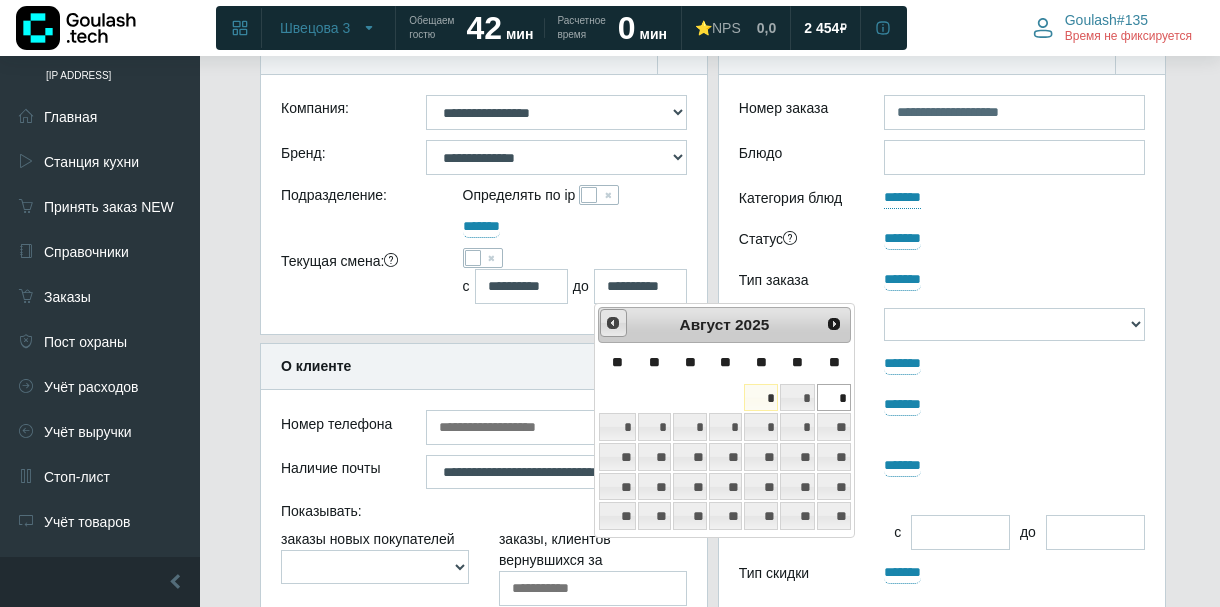 click on "<Пред" at bounding box center (613, 323) 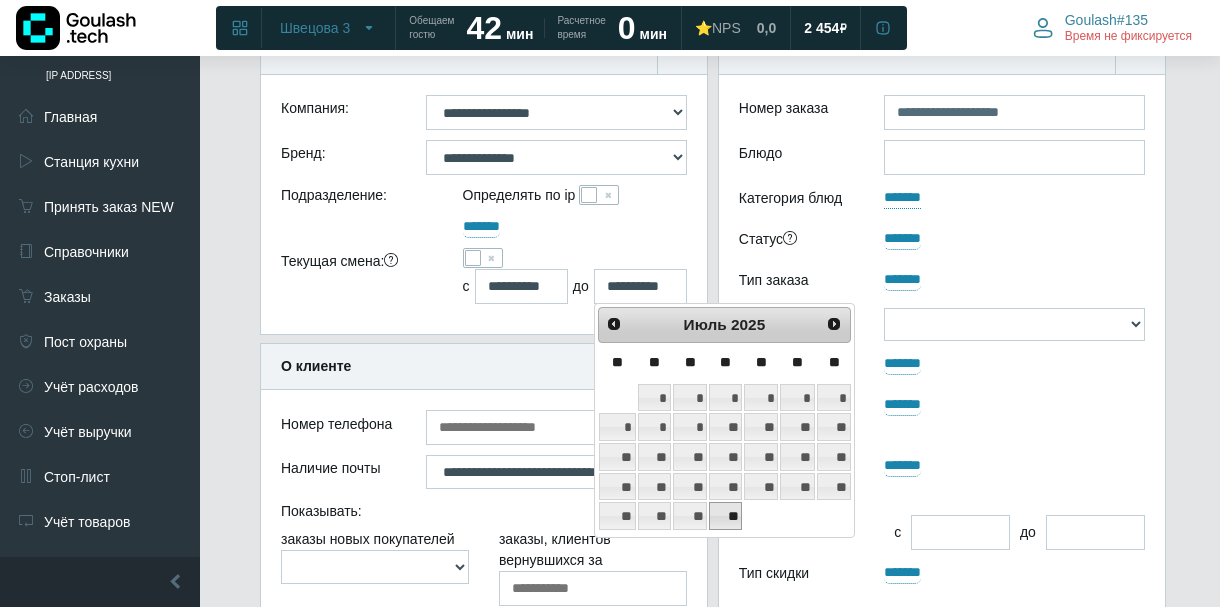 click on "**" at bounding box center [725, 516] 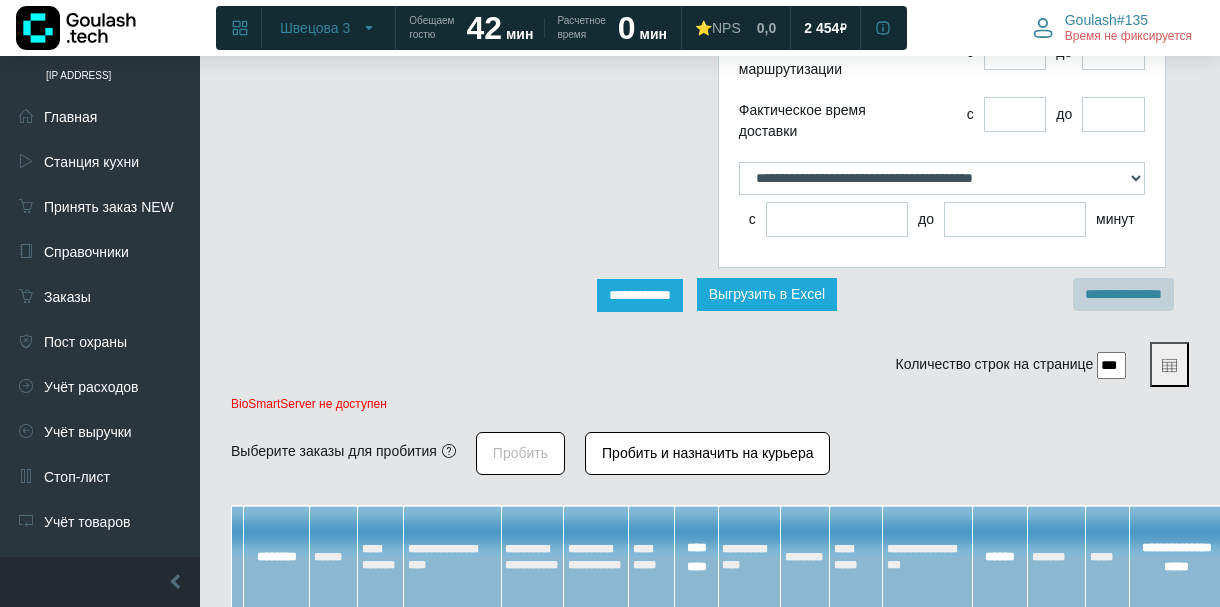 scroll, scrollTop: 1555, scrollLeft: 0, axis: vertical 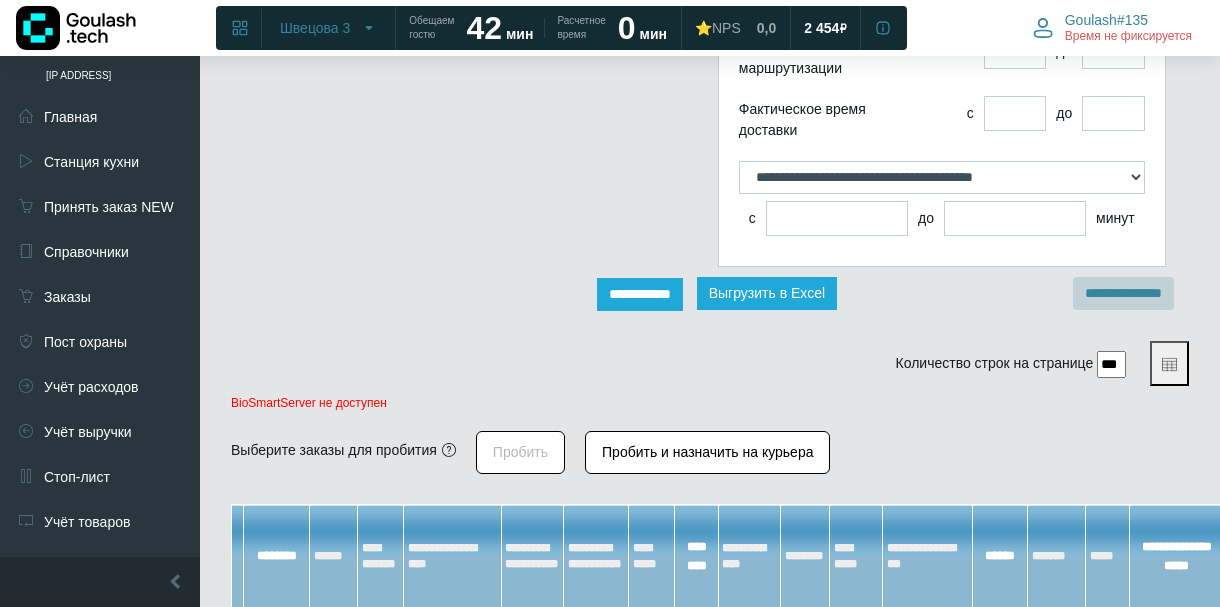 click on "**********" at bounding box center (640, 294) 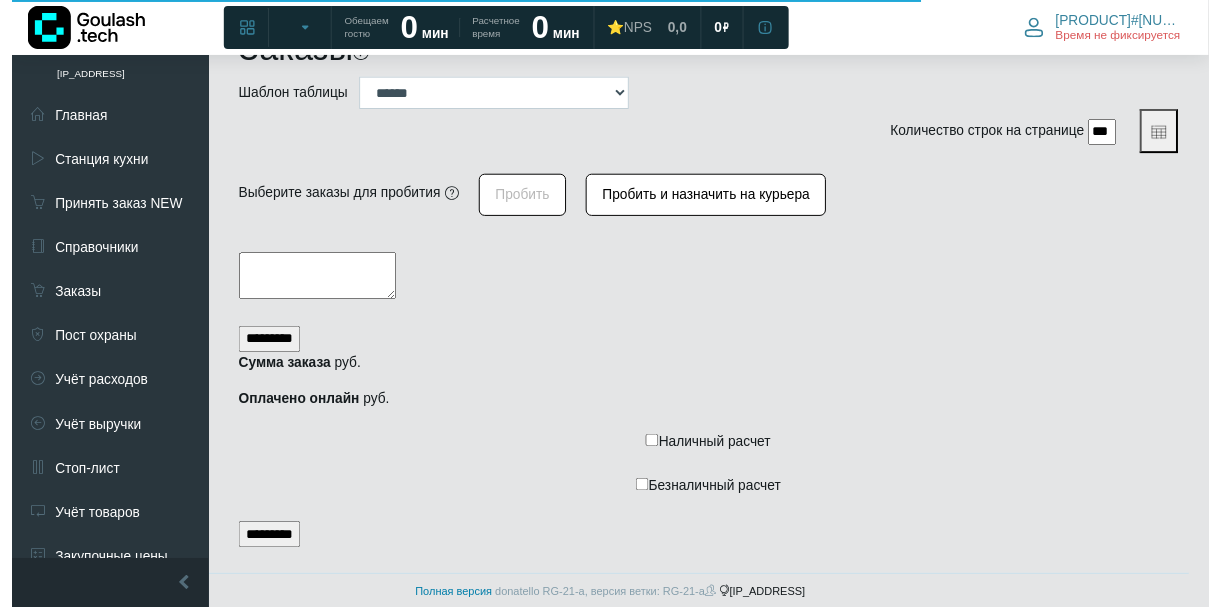 scroll, scrollTop: 52, scrollLeft: 0, axis: vertical 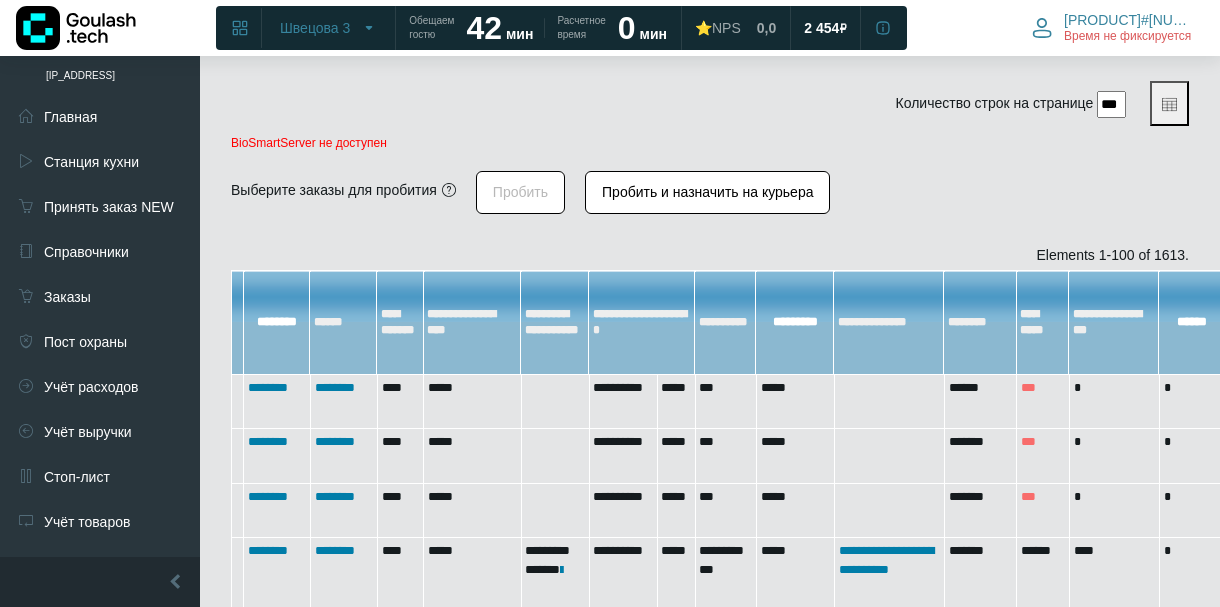 click on "Элементы 1—100 из 1613." at bounding box center (710, 255) 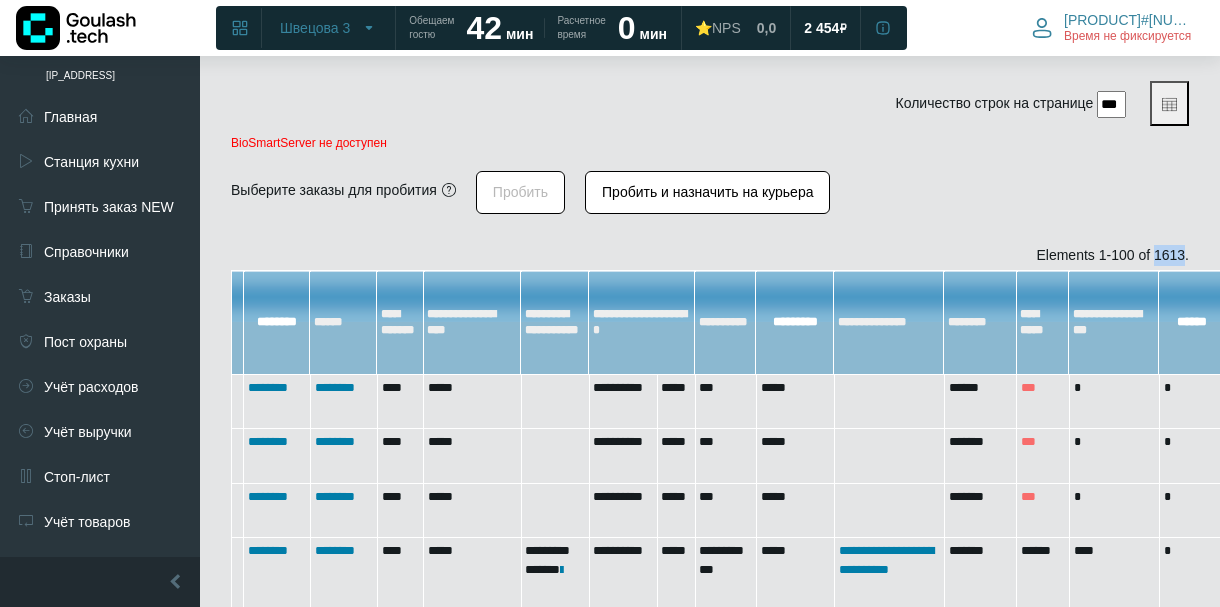 click on "Элементы 1—100 из 1613." at bounding box center [710, 255] 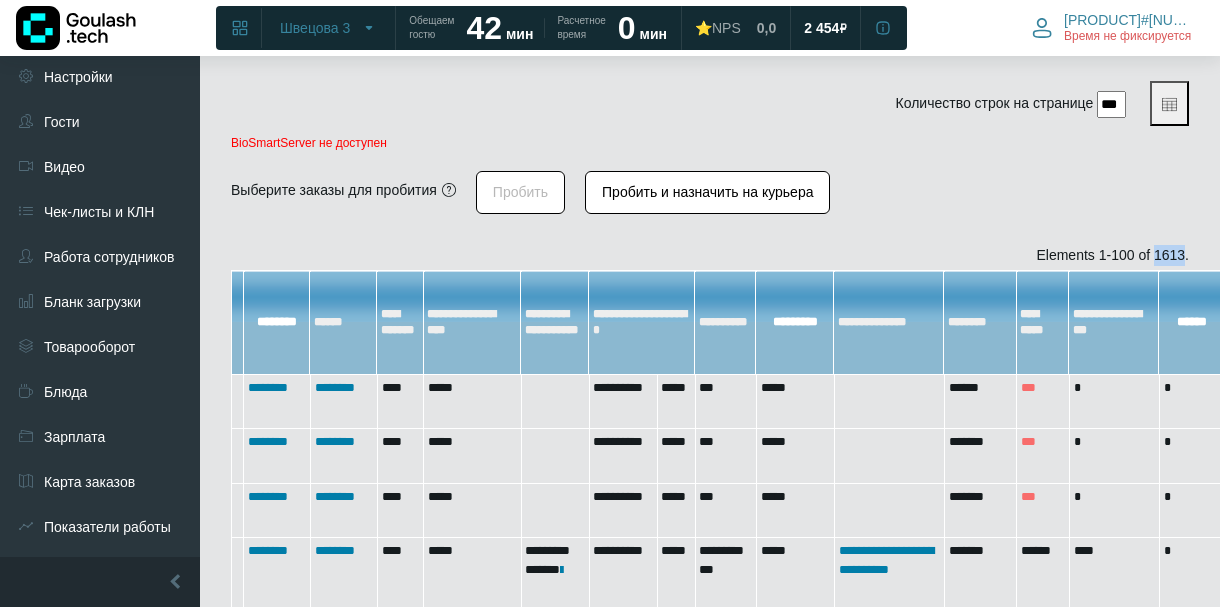 scroll, scrollTop: 560, scrollLeft: 0, axis: vertical 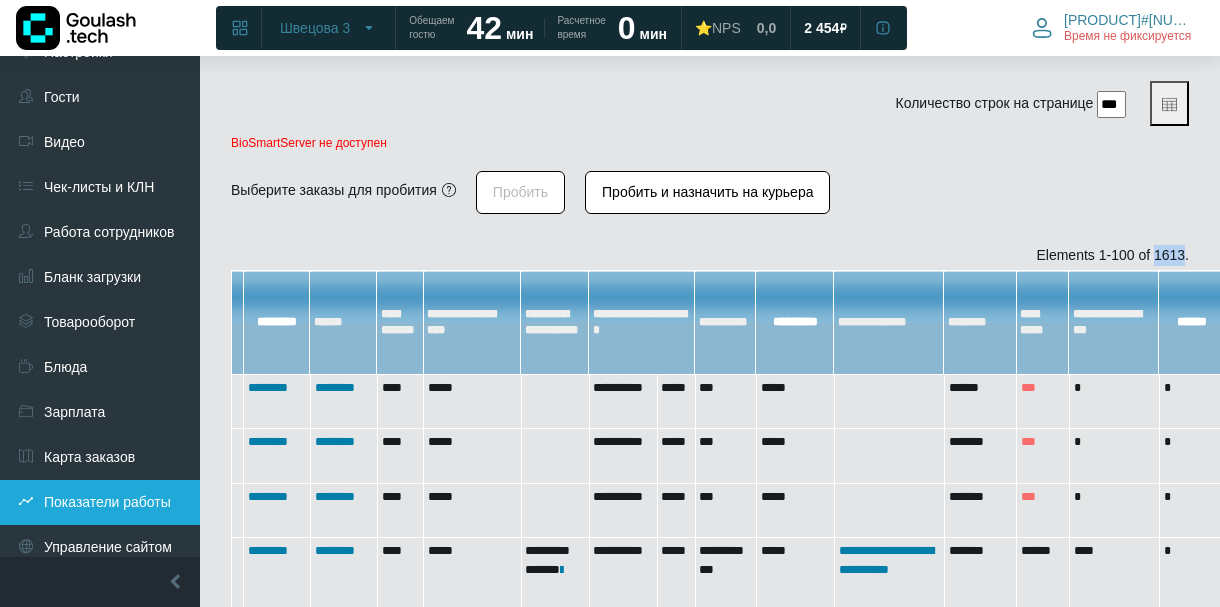 click on "Показатели работы" at bounding box center (100, 502) 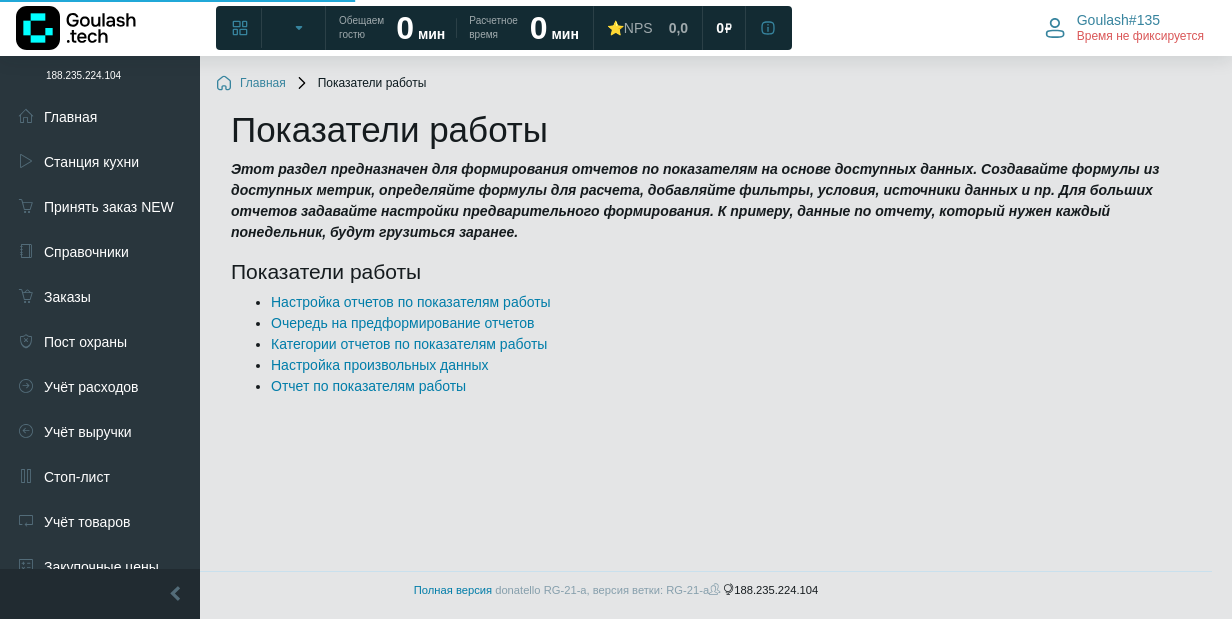 scroll, scrollTop: 0, scrollLeft: 0, axis: both 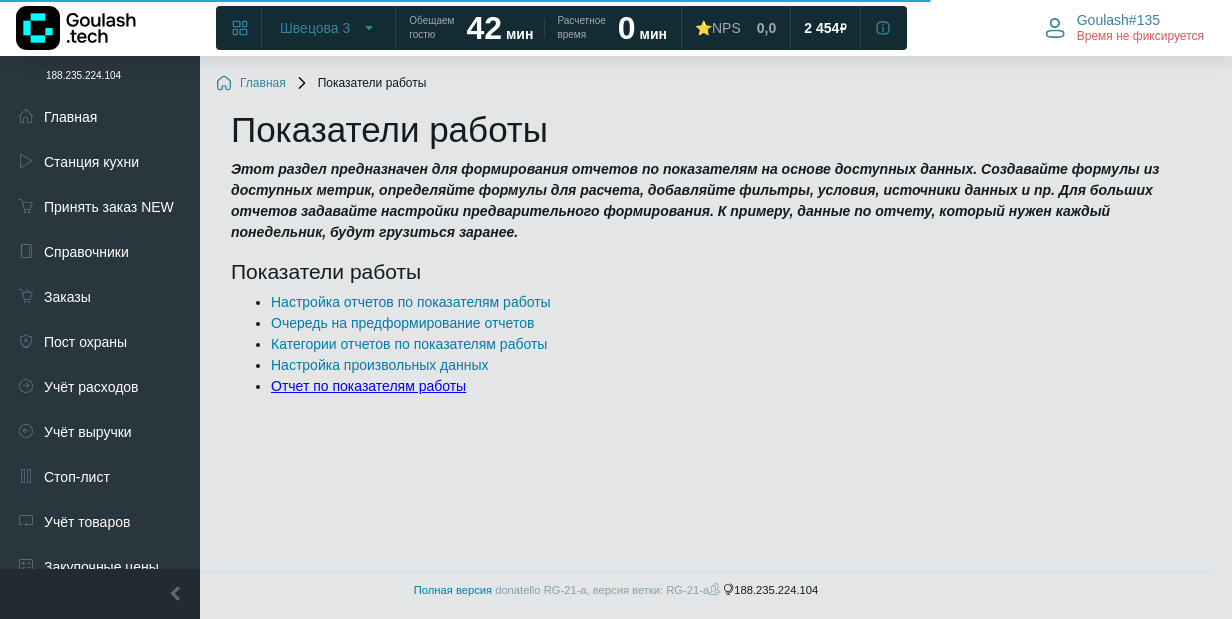 click on "Отчет по показателям работы" at bounding box center [368, 386] 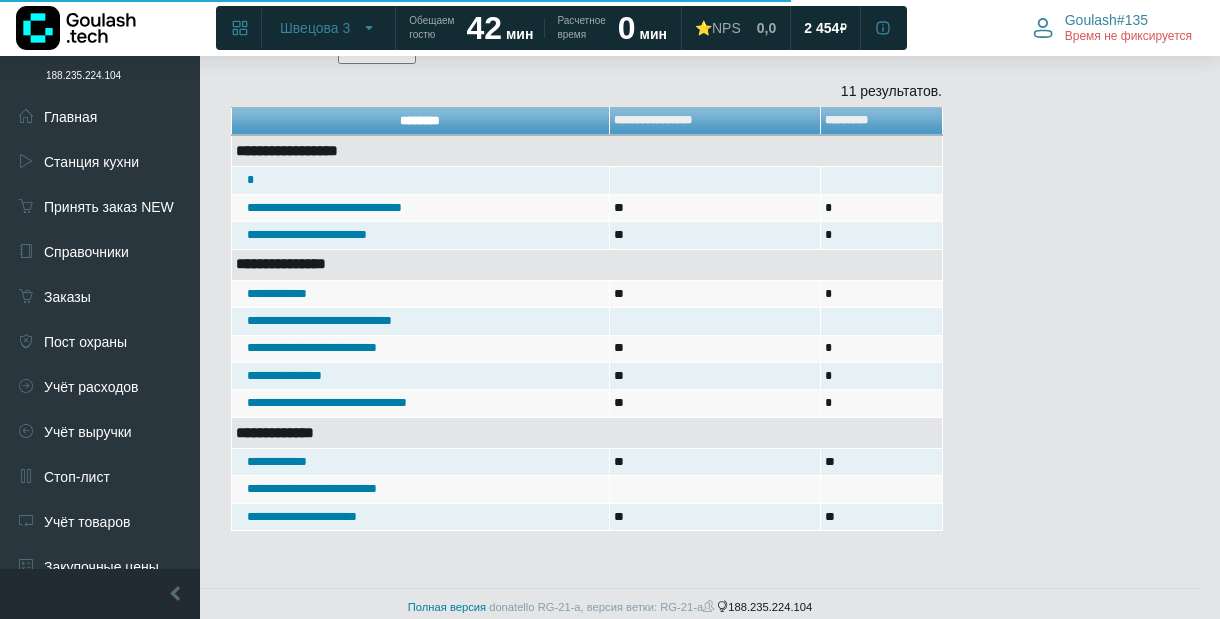 scroll, scrollTop: 201, scrollLeft: 0, axis: vertical 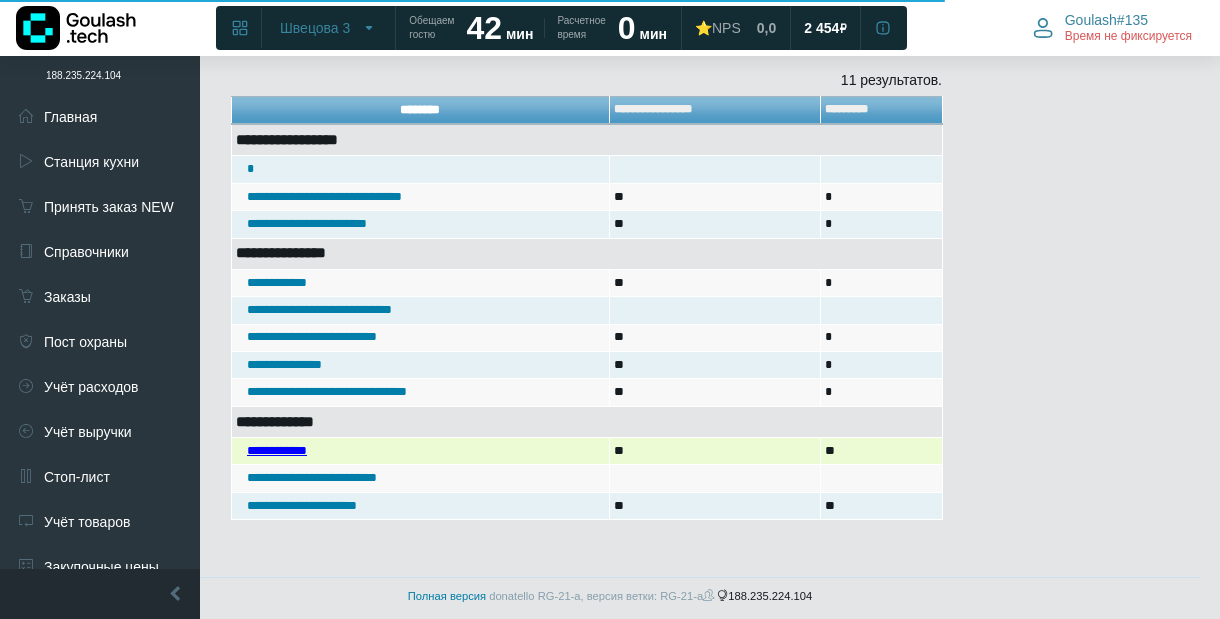 click on "**********" at bounding box center [277, 450] 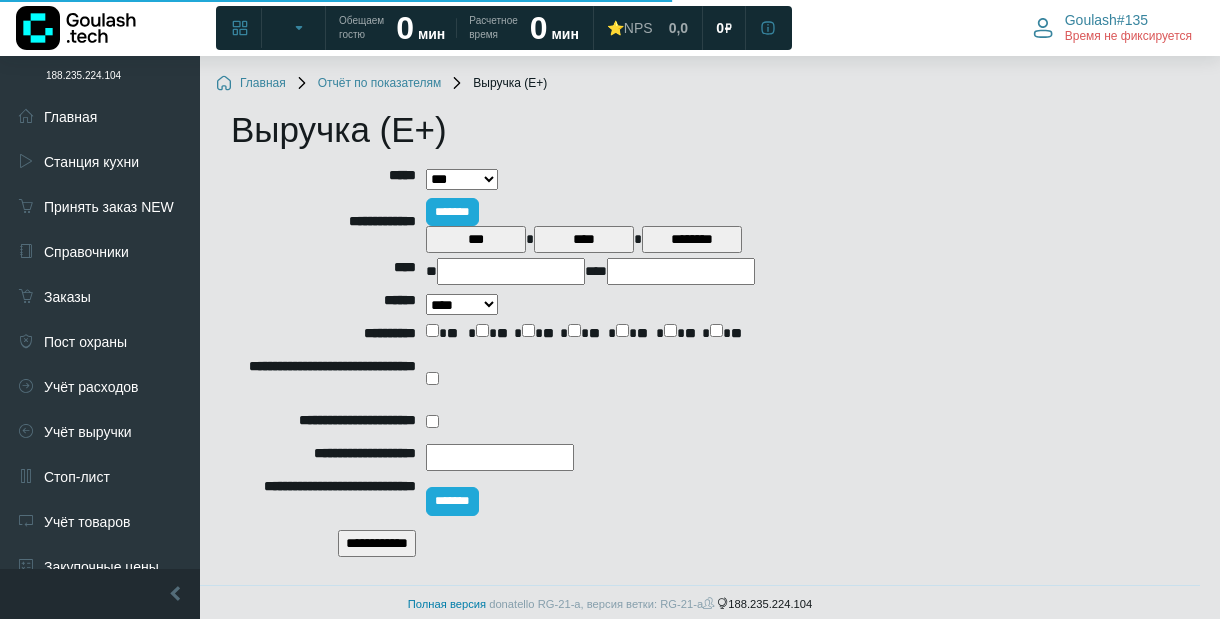 scroll, scrollTop: 0, scrollLeft: 0, axis: both 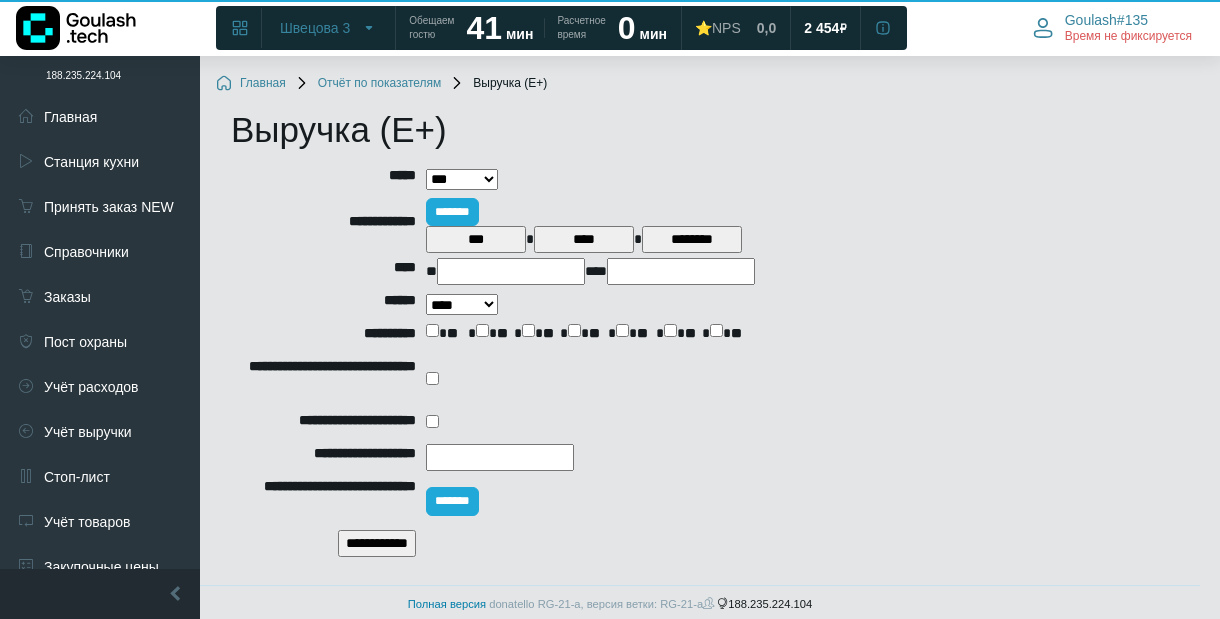 click at bounding box center [511, 271] 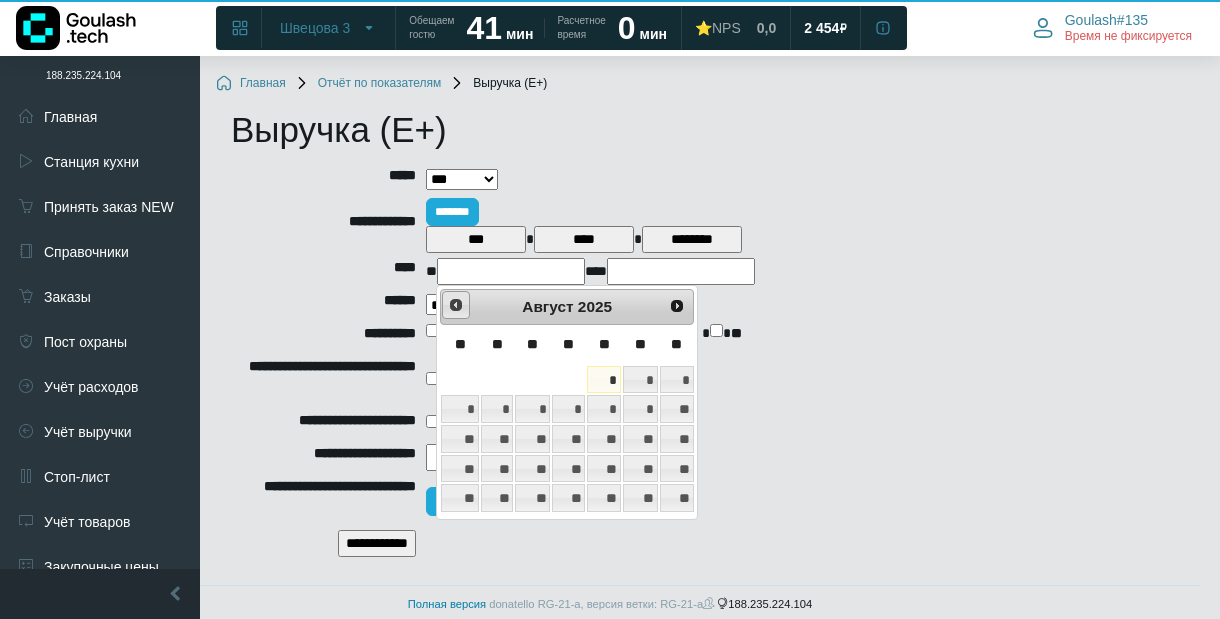 click on "<Пред" at bounding box center (456, 305) 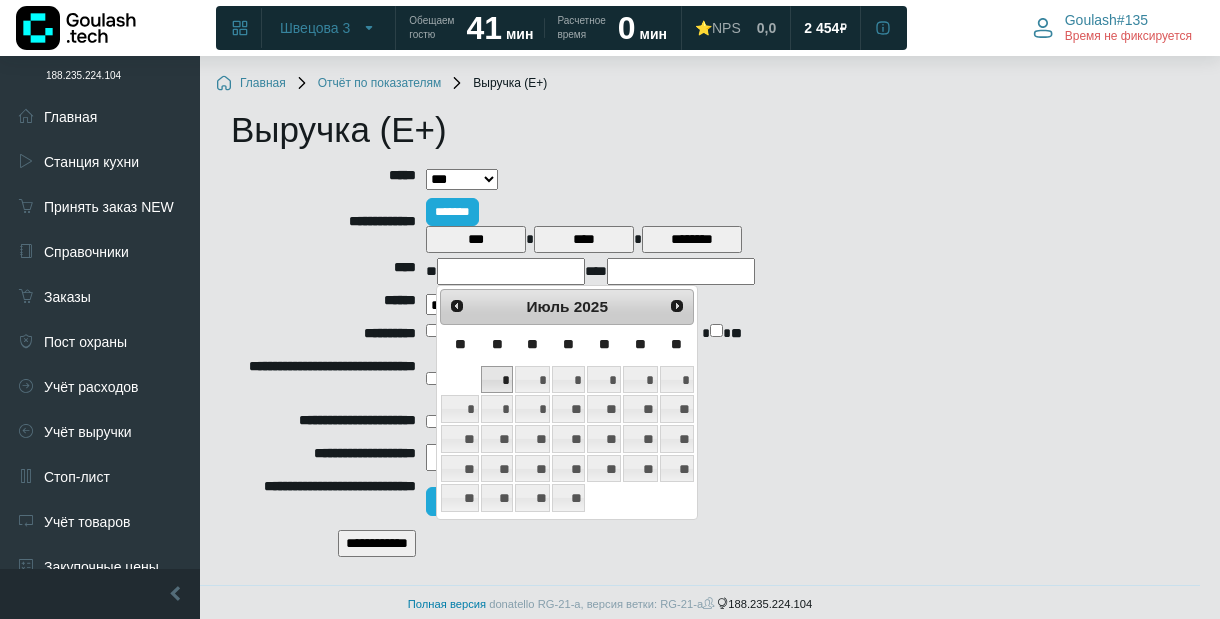 click on "*" at bounding box center [497, 380] 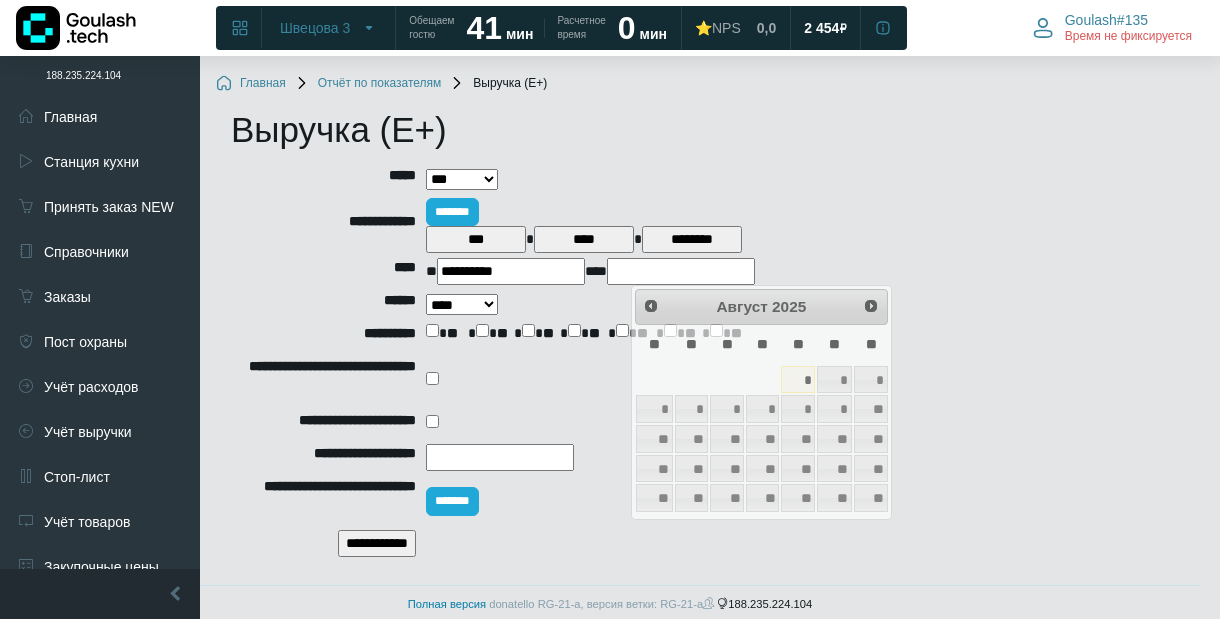 click at bounding box center (681, 271) 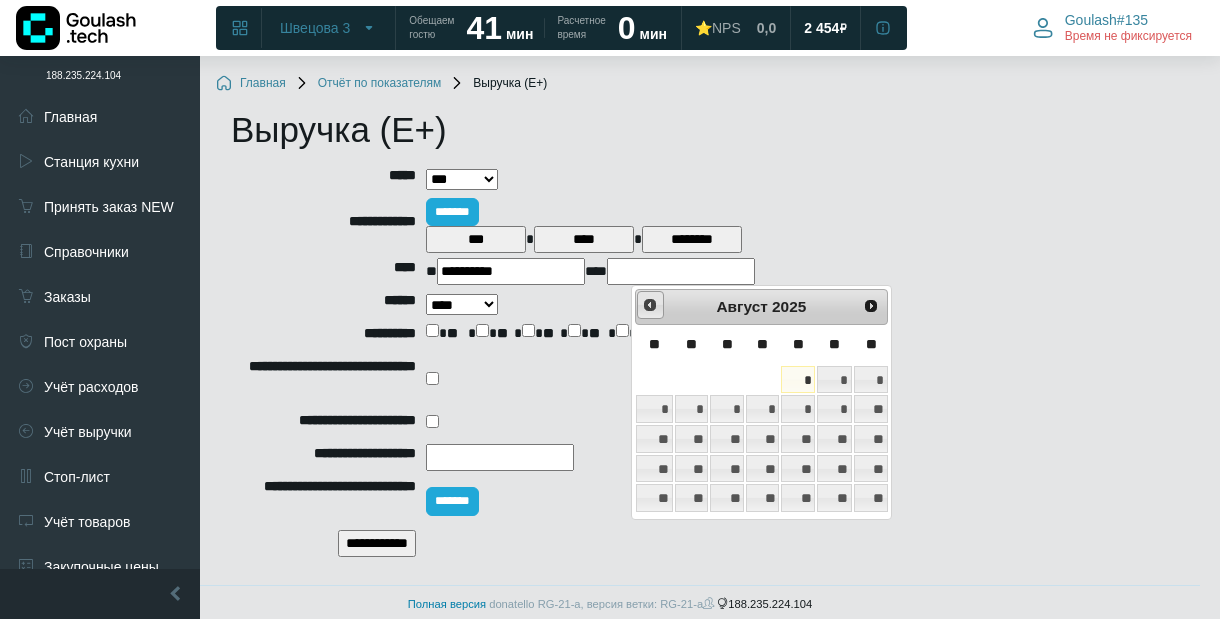 click on "<Пред" at bounding box center (650, 305) 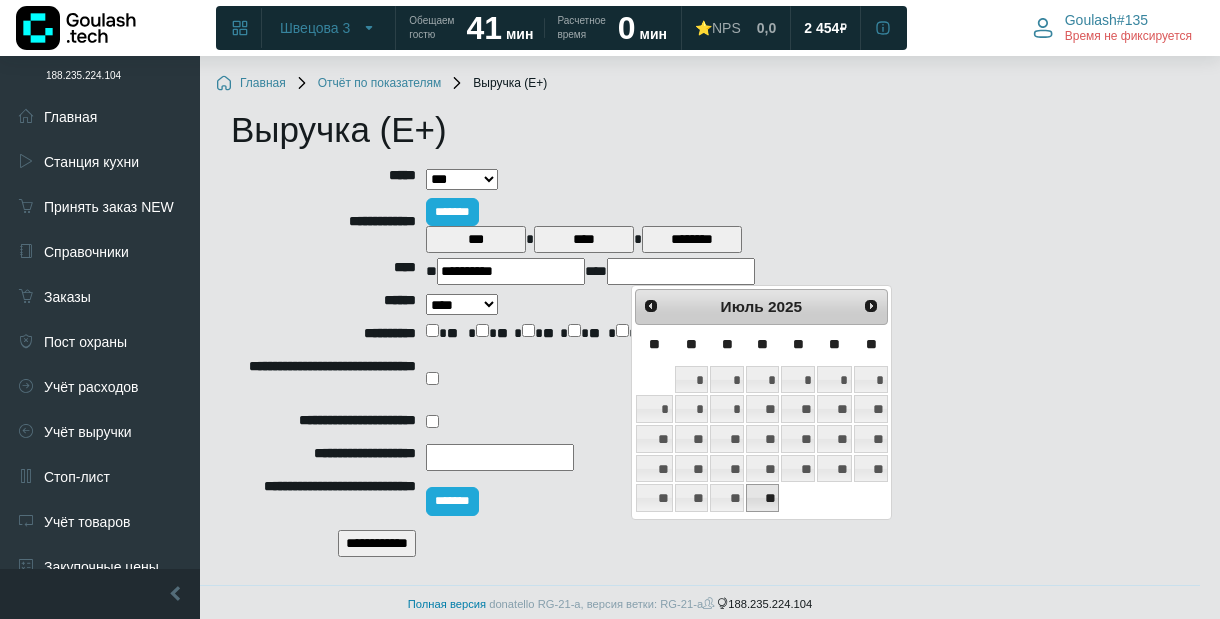 click on "**" at bounding box center [762, 498] 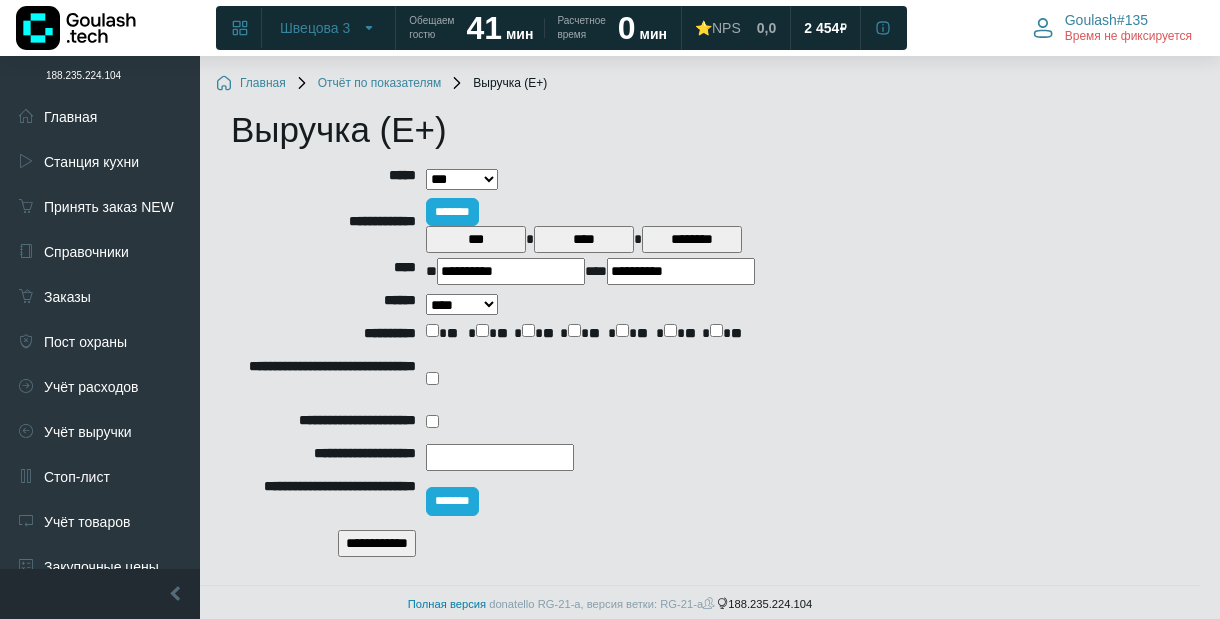 click on "****
******
*******
*****" at bounding box center (462, 304) 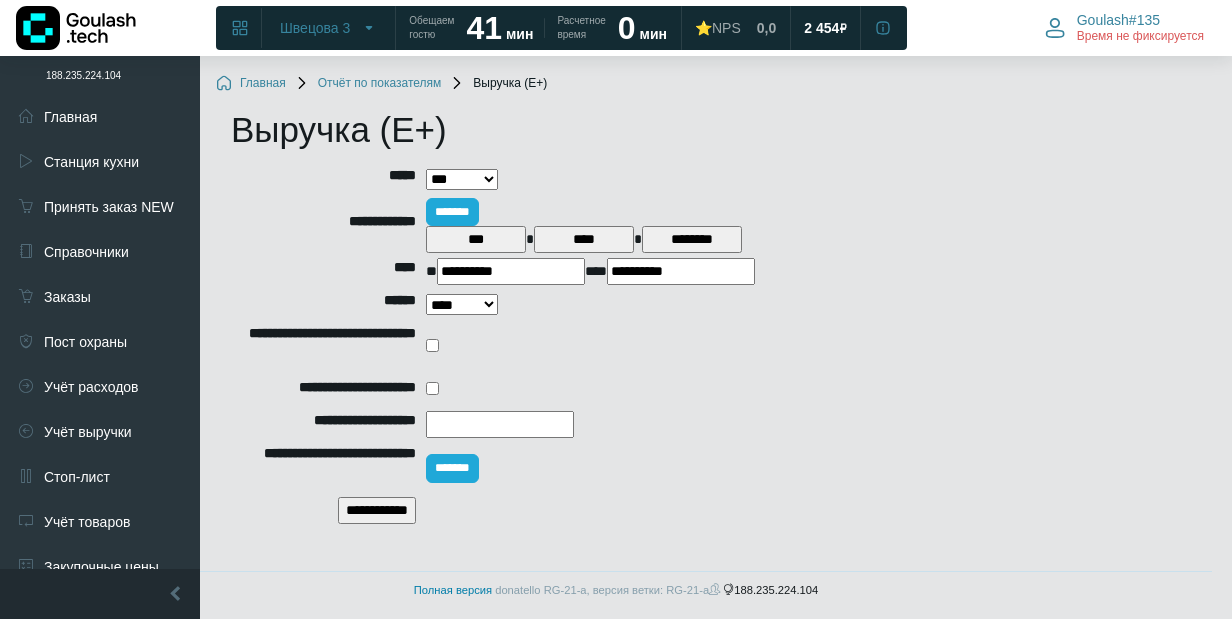 click on "**********" at bounding box center (377, 510) 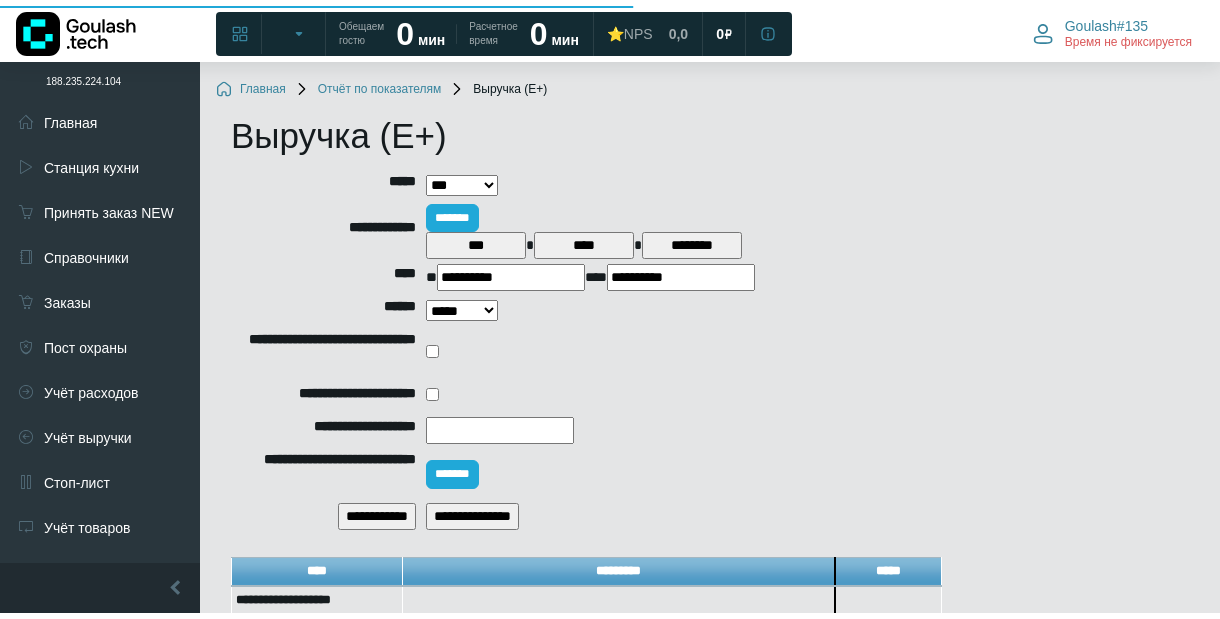 scroll, scrollTop: 0, scrollLeft: 0, axis: both 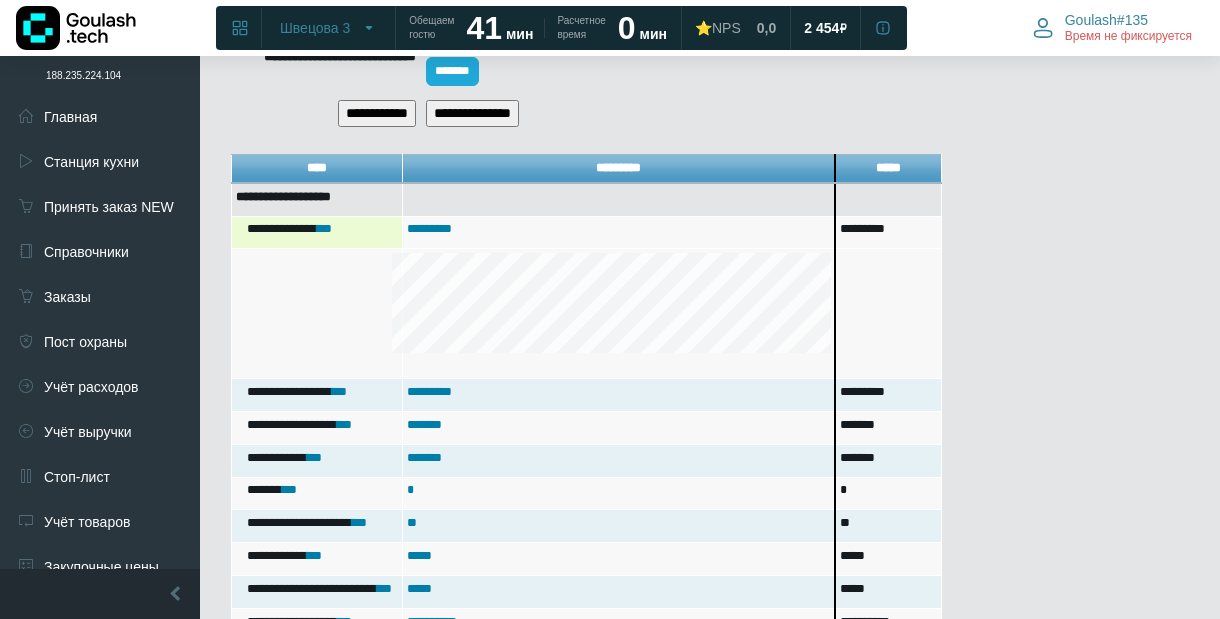 click on "*********" at bounding box center (888, 232) 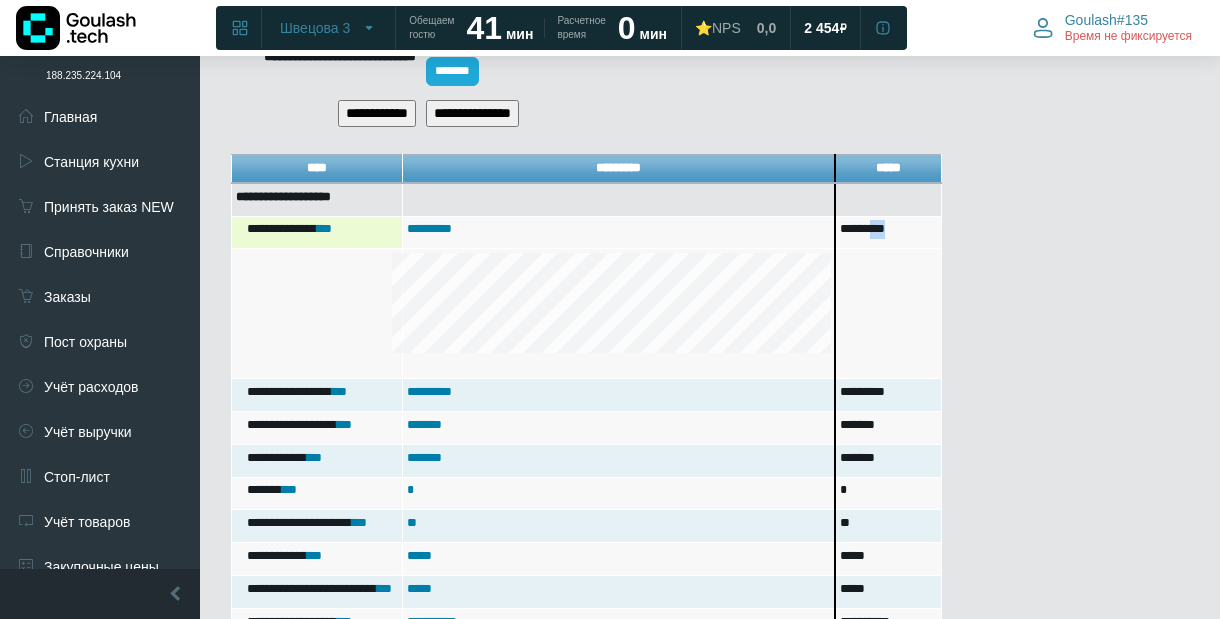 click on "*********" at bounding box center (888, 232) 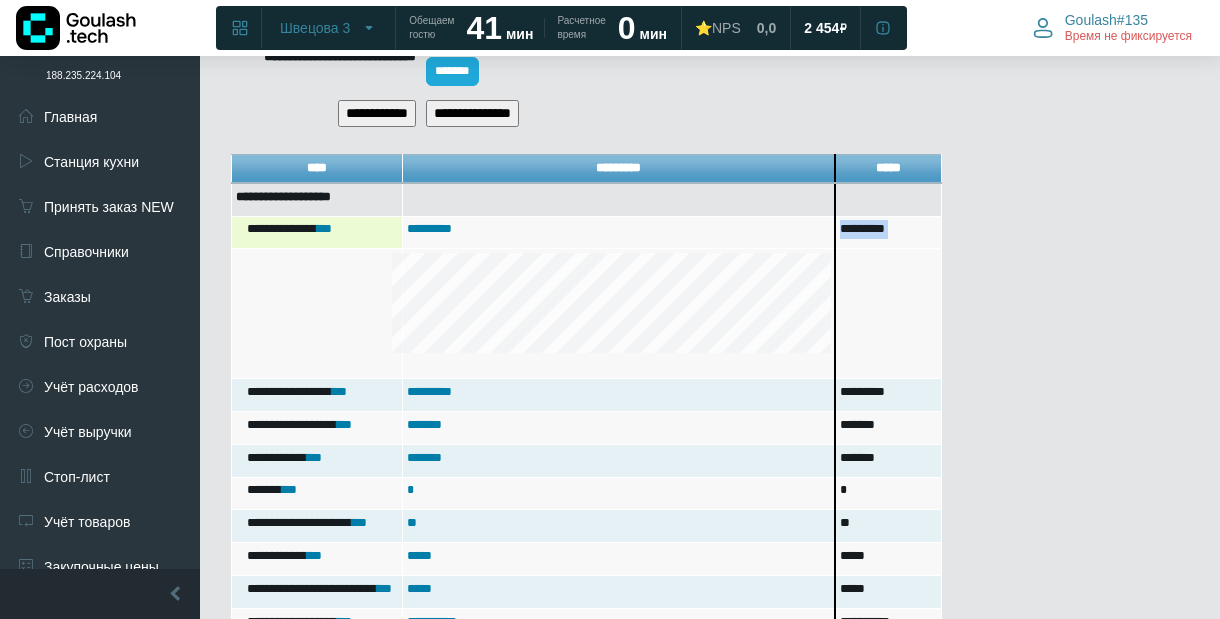click on "*********" at bounding box center [888, 232] 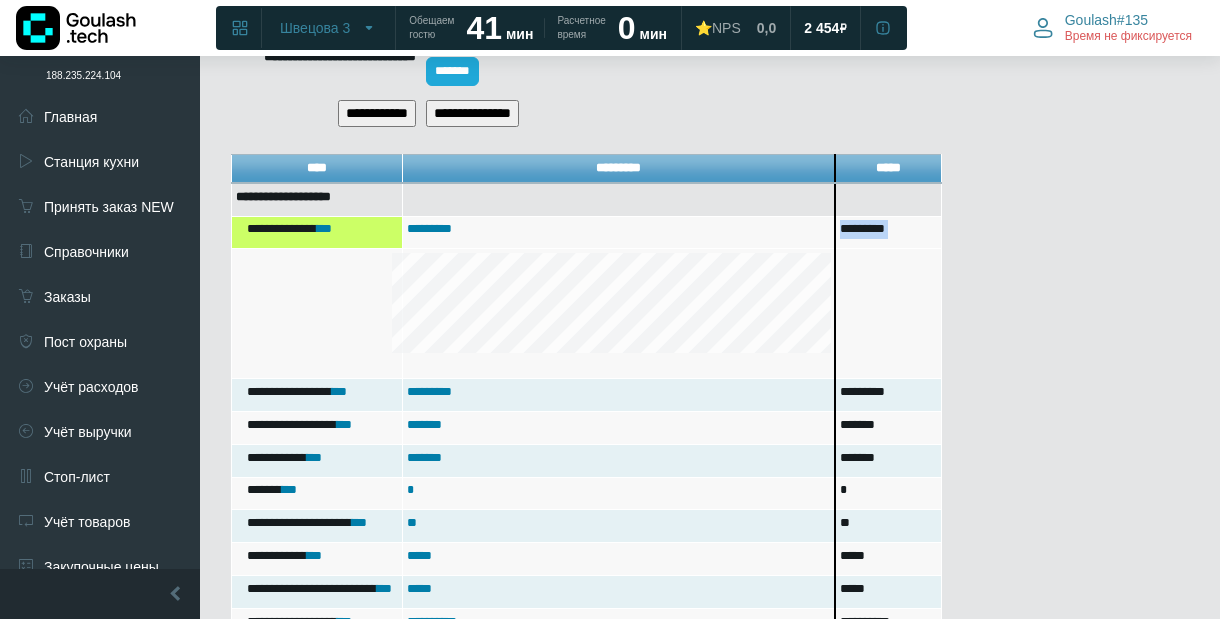 copy on "*********" 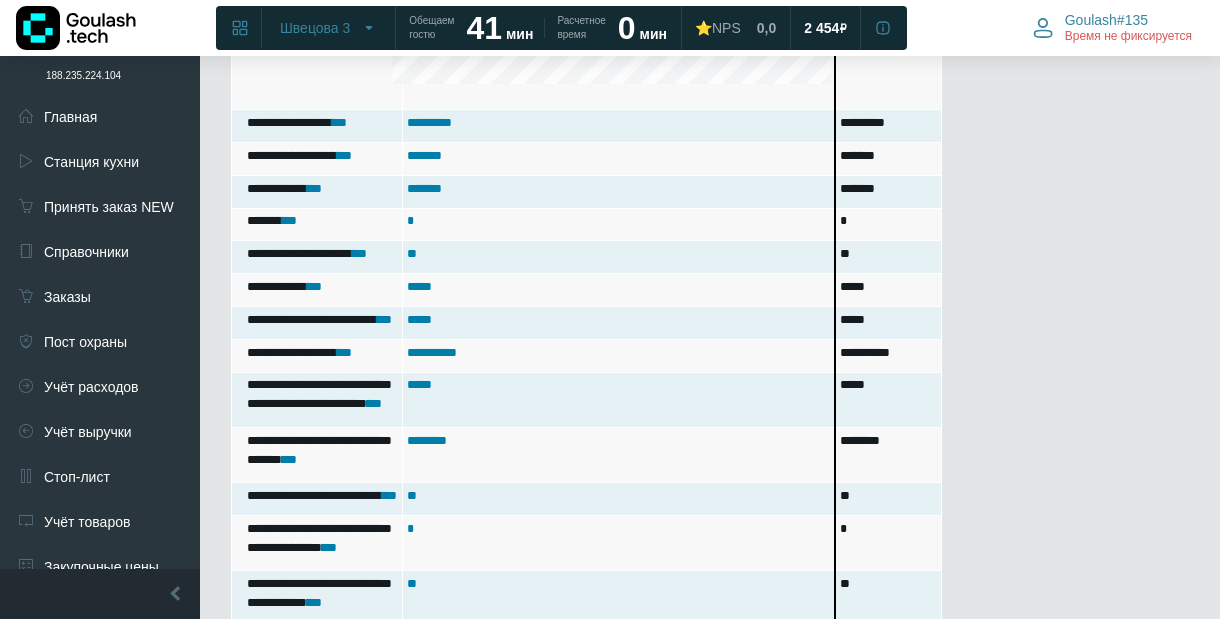 scroll, scrollTop: 667, scrollLeft: 0, axis: vertical 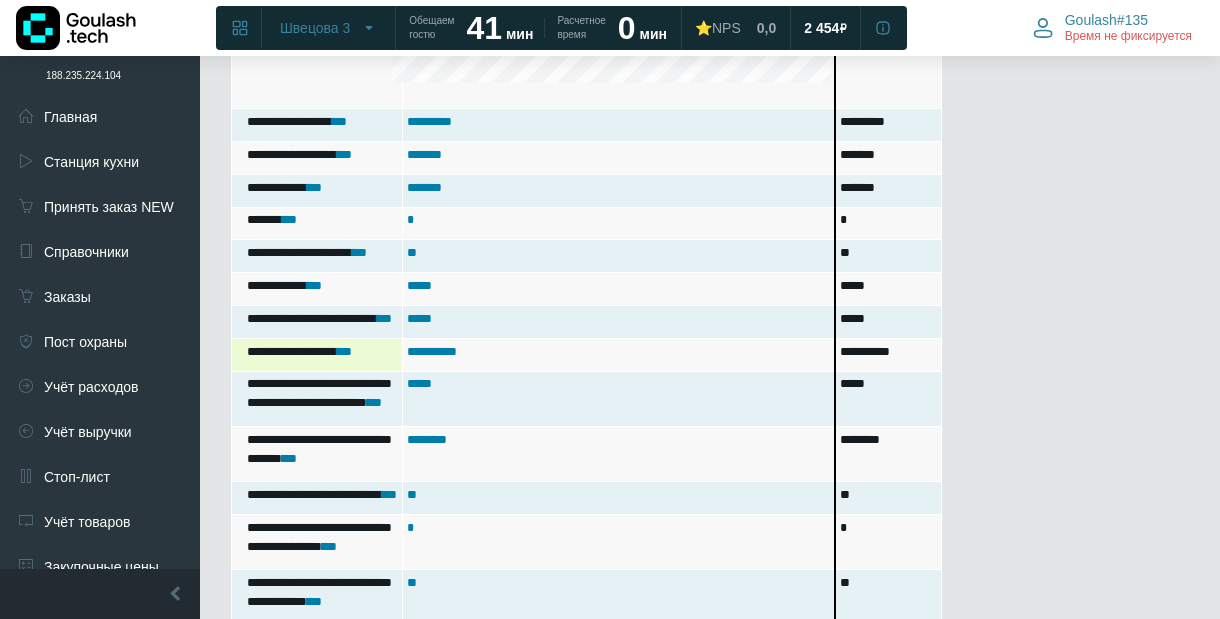 click on "**********" at bounding box center [888, 354] 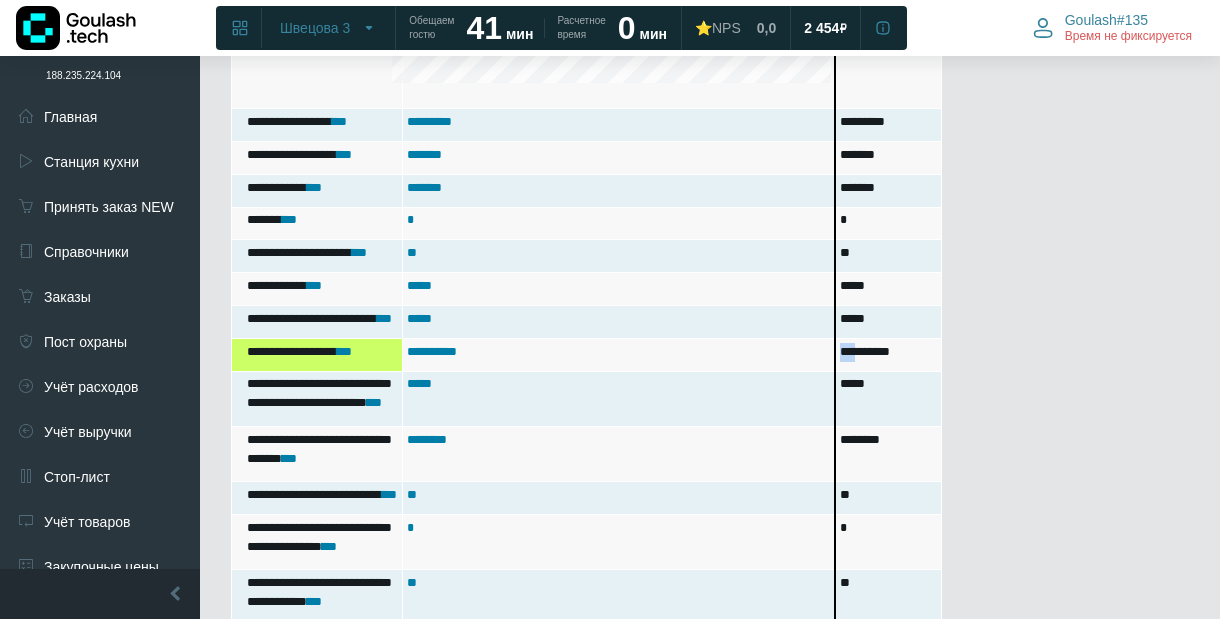 click on "**********" at bounding box center (888, 354) 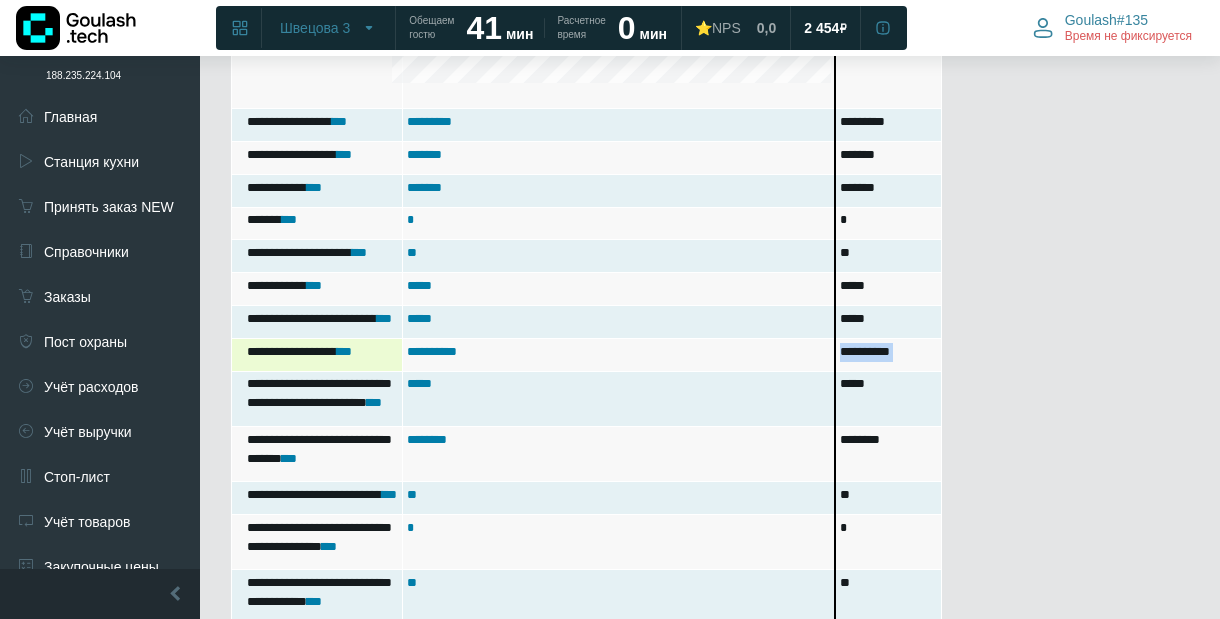 click on "**********" at bounding box center [888, 354] 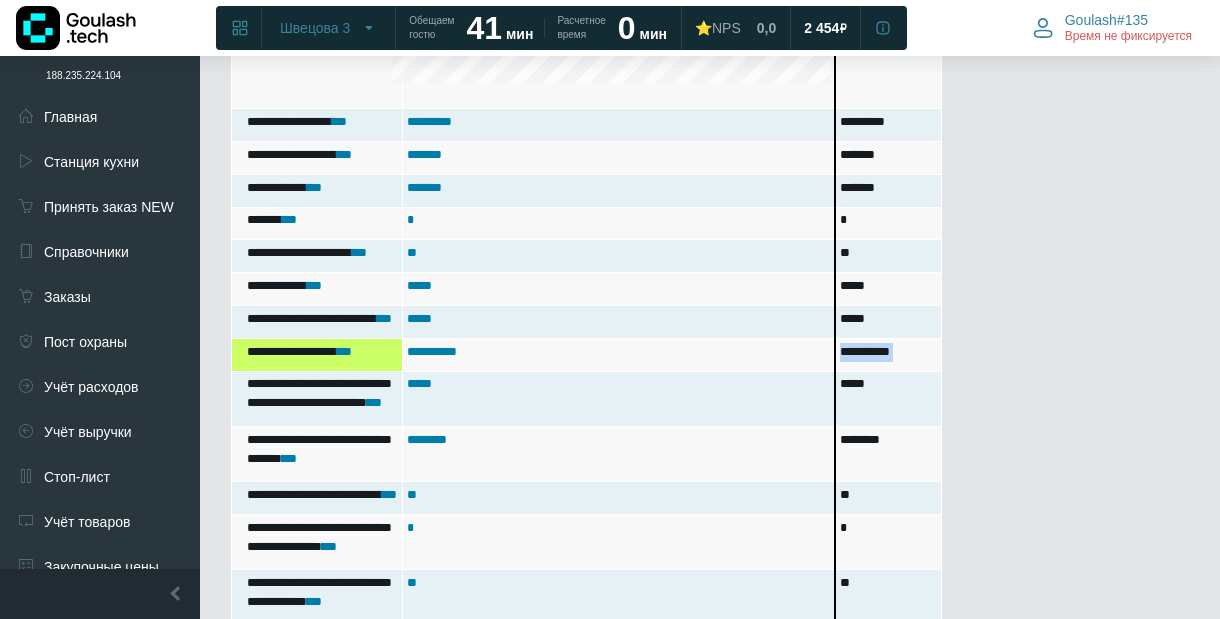 copy on "**********" 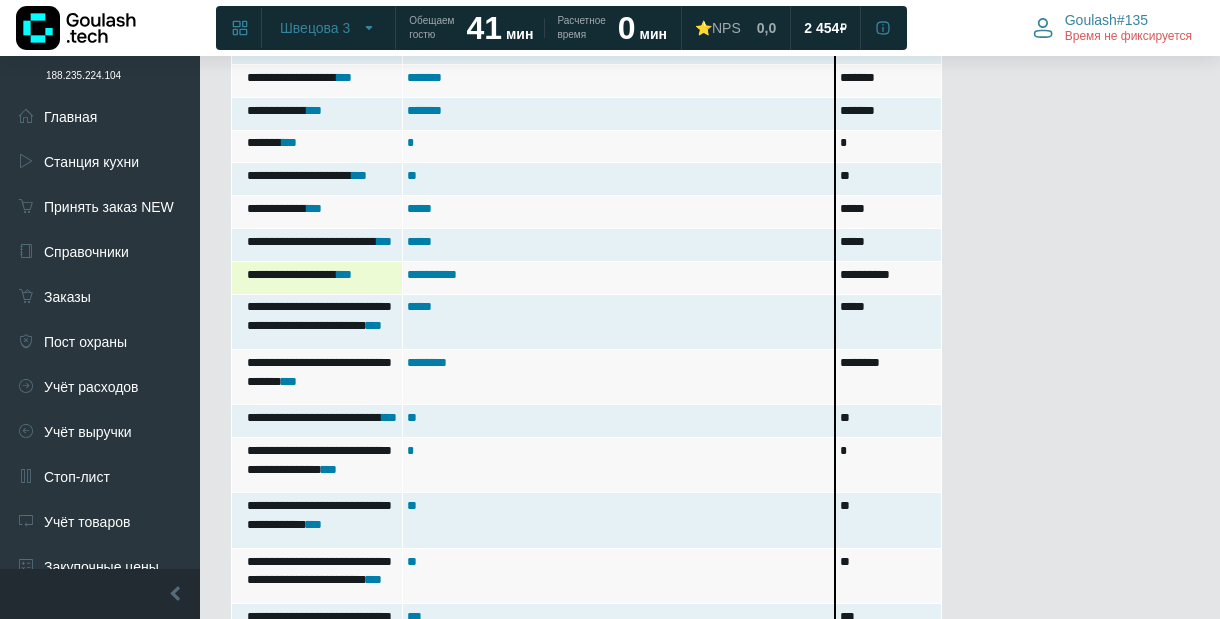 scroll, scrollTop: 752, scrollLeft: 0, axis: vertical 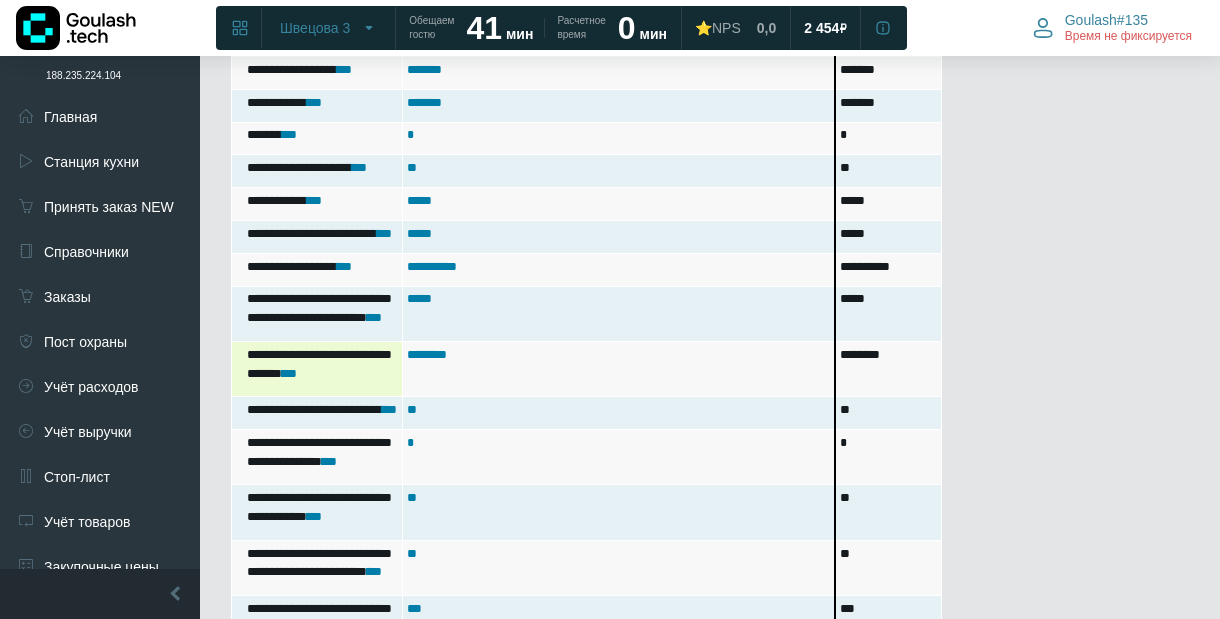 click on "********" at bounding box center (888, 368) 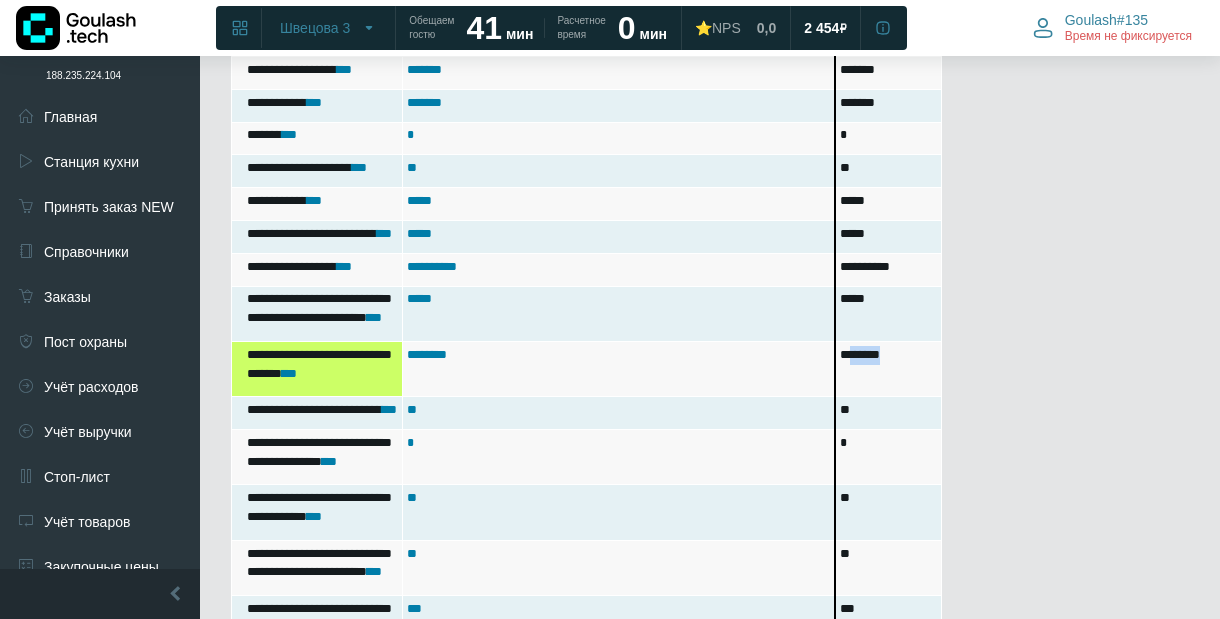 click on "********" at bounding box center (888, 368) 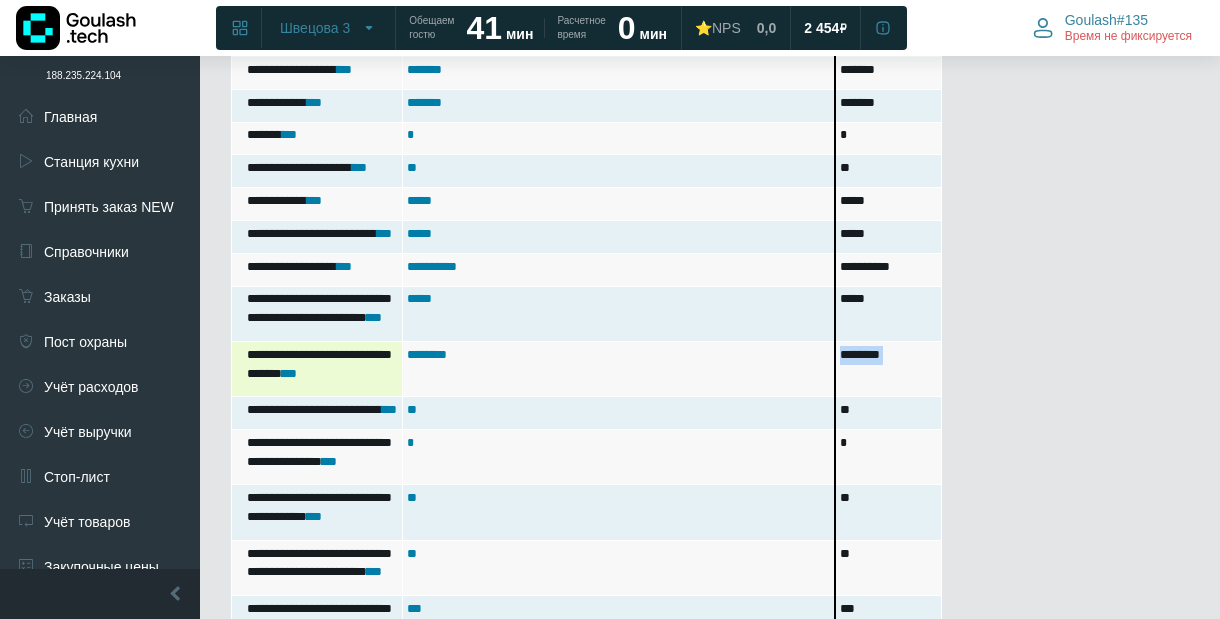 click on "********" at bounding box center (888, 368) 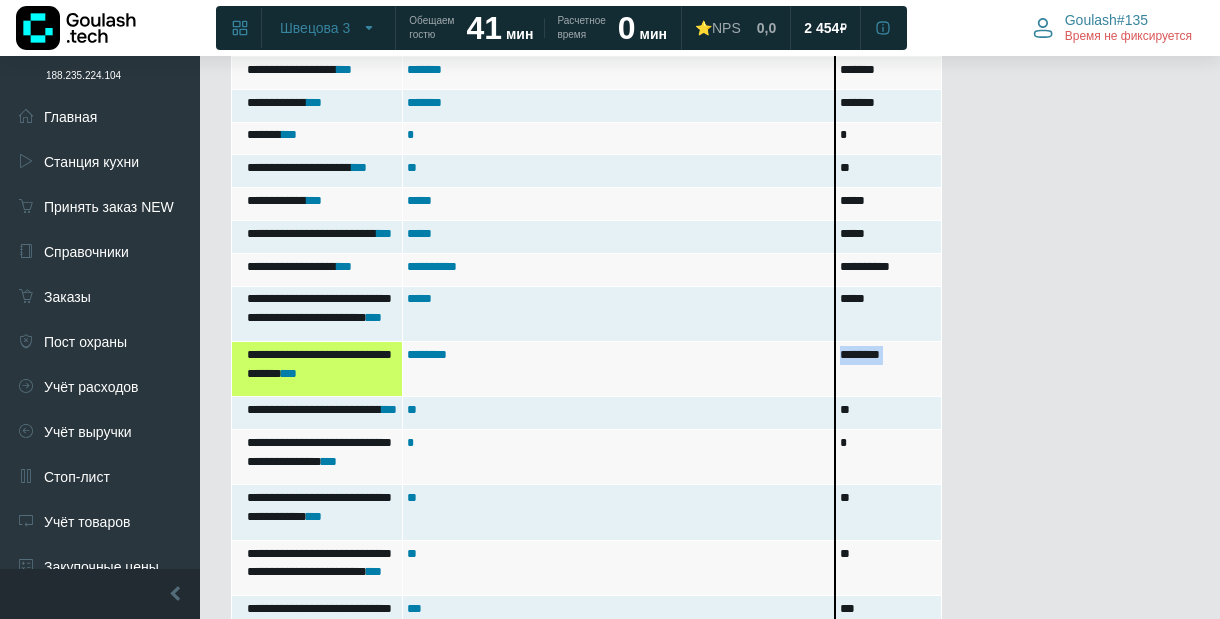 copy on "********" 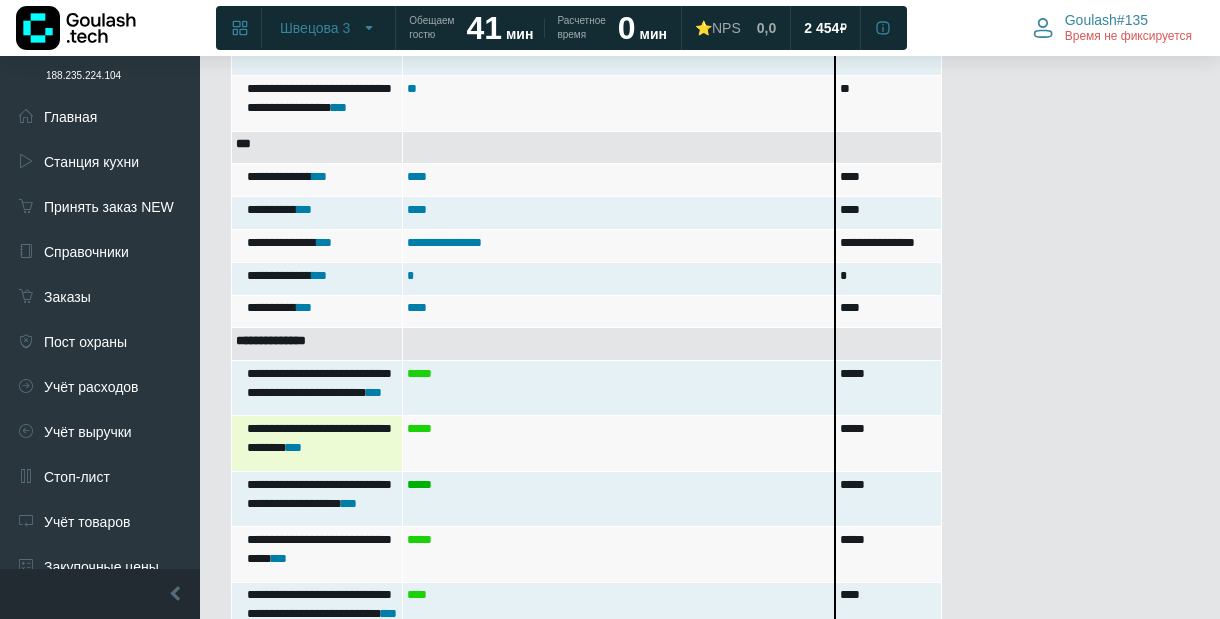 scroll, scrollTop: 3149, scrollLeft: 0, axis: vertical 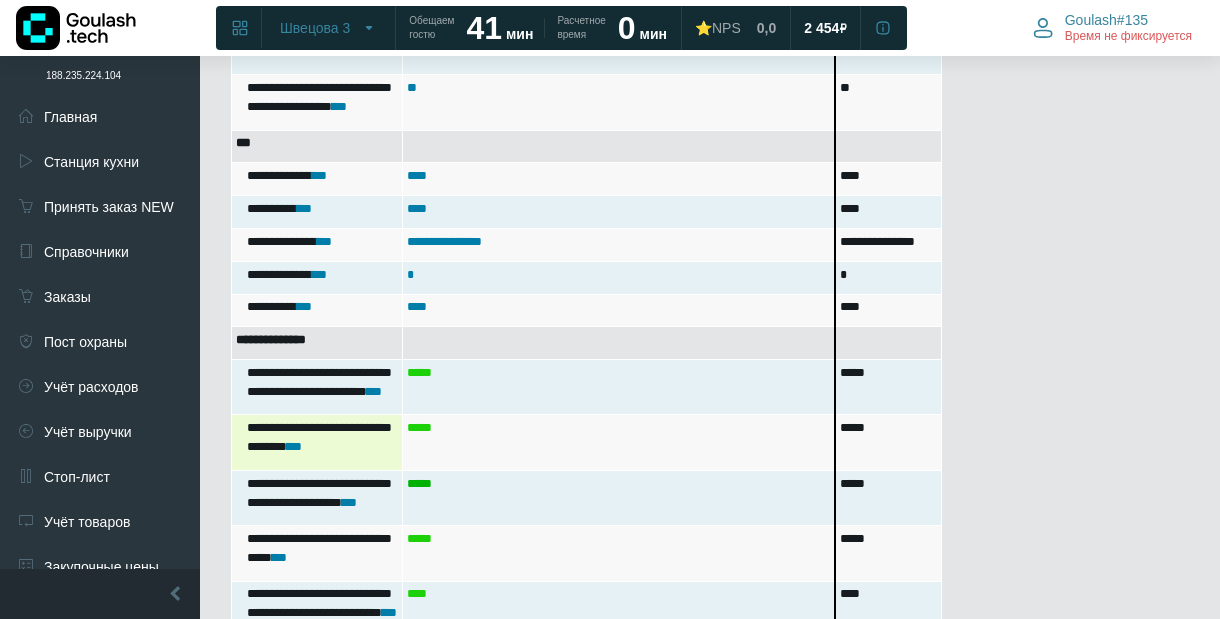 click on "*****" at bounding box center (888, 442) 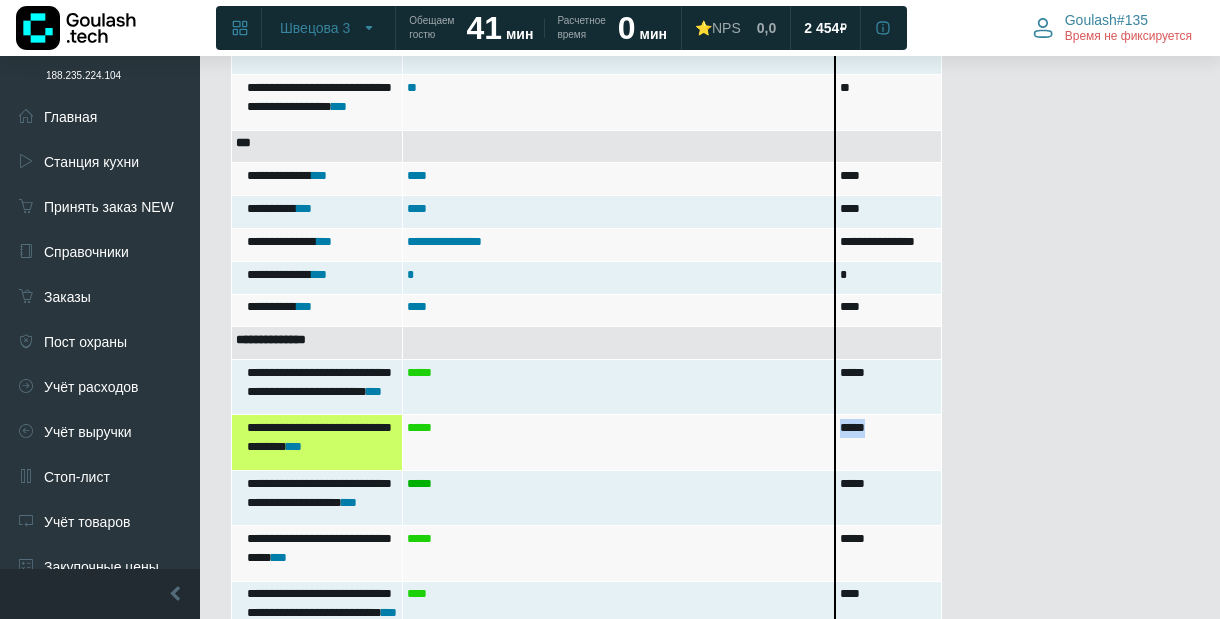 click on "*****" at bounding box center (888, 442) 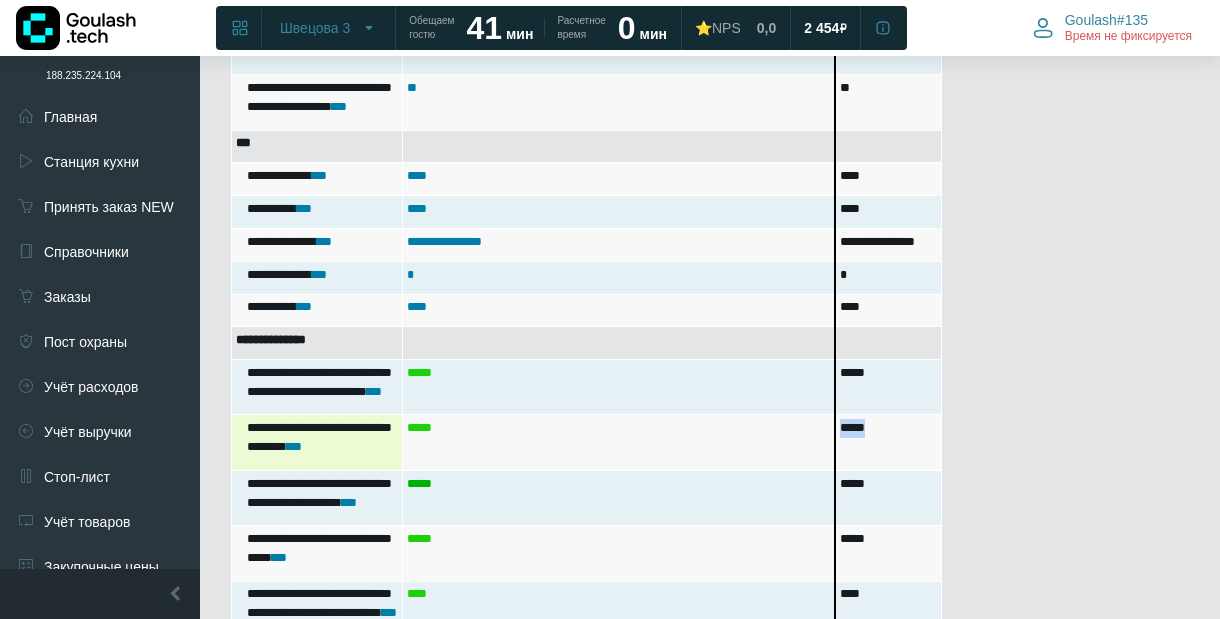 copy on "*****" 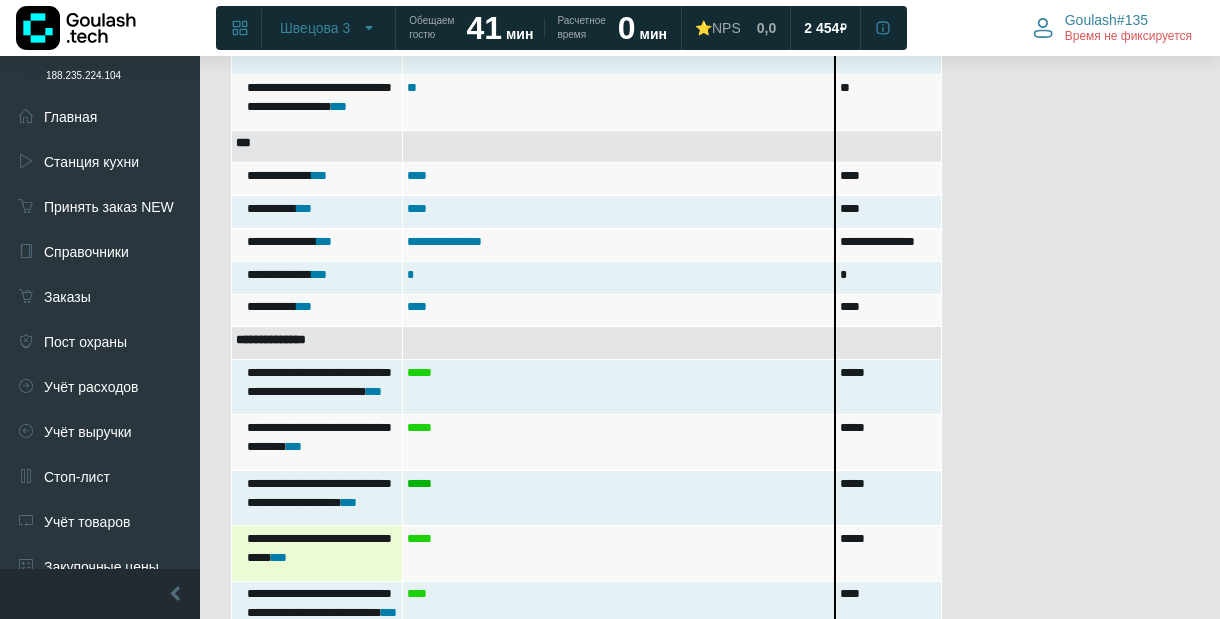 click on "*****" at bounding box center [888, 553] 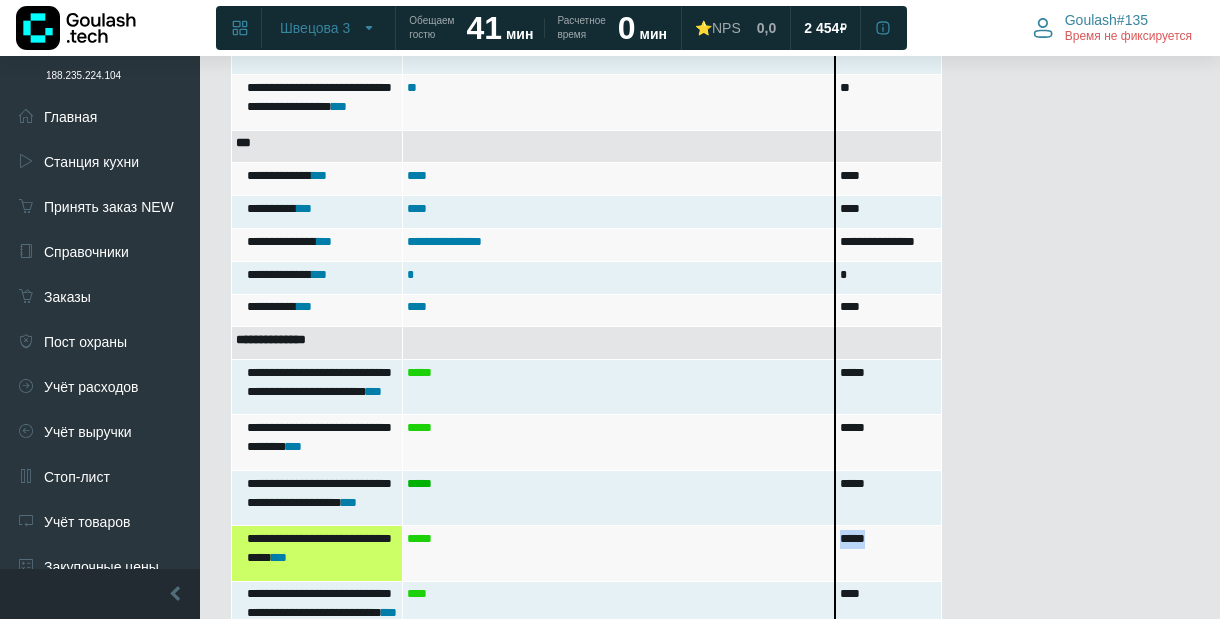 click on "*****" at bounding box center (888, 553) 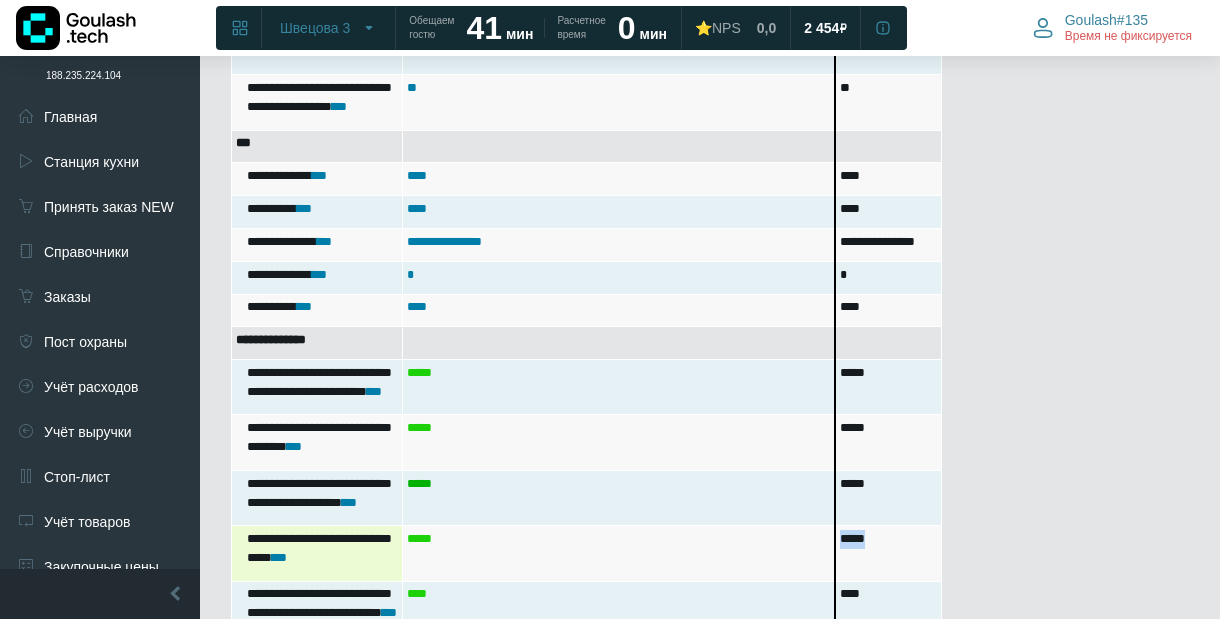 copy on "*****" 